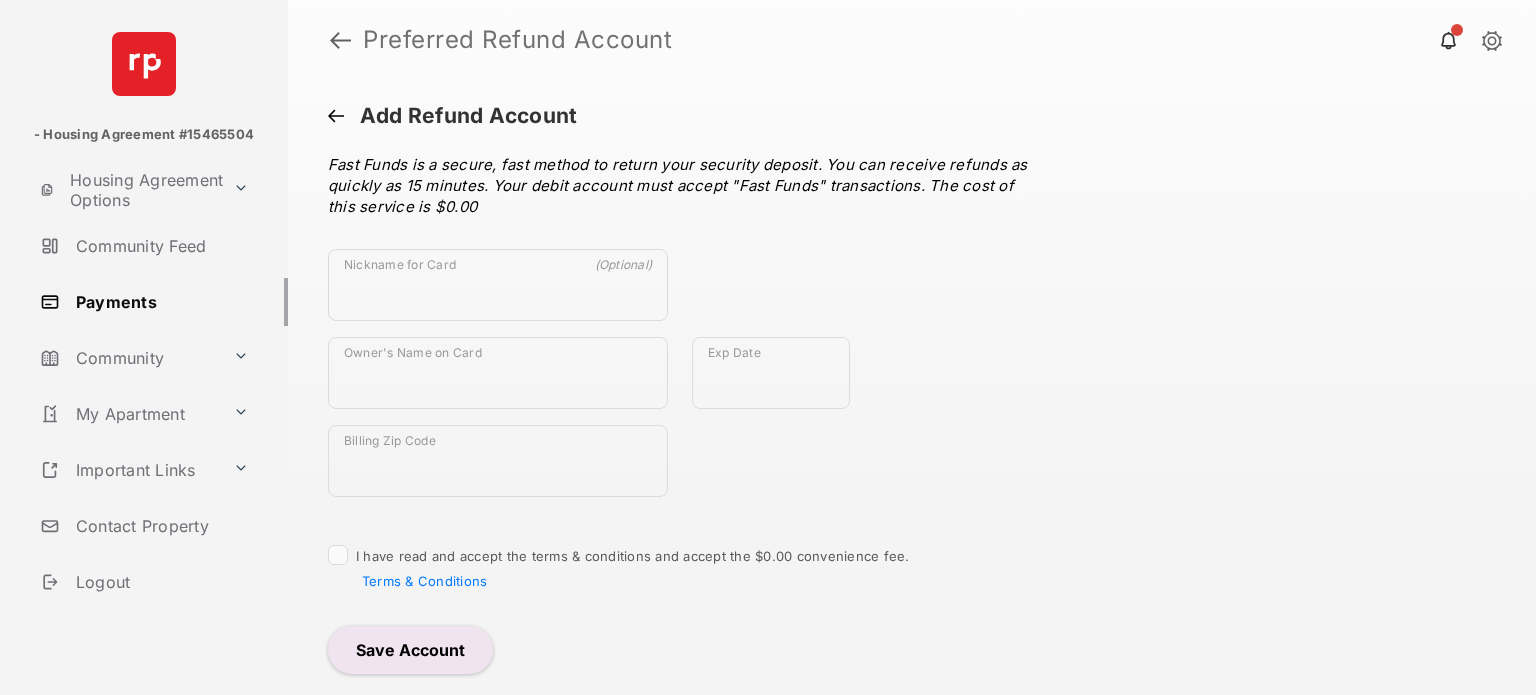scroll, scrollTop: 0, scrollLeft: 0, axis: both 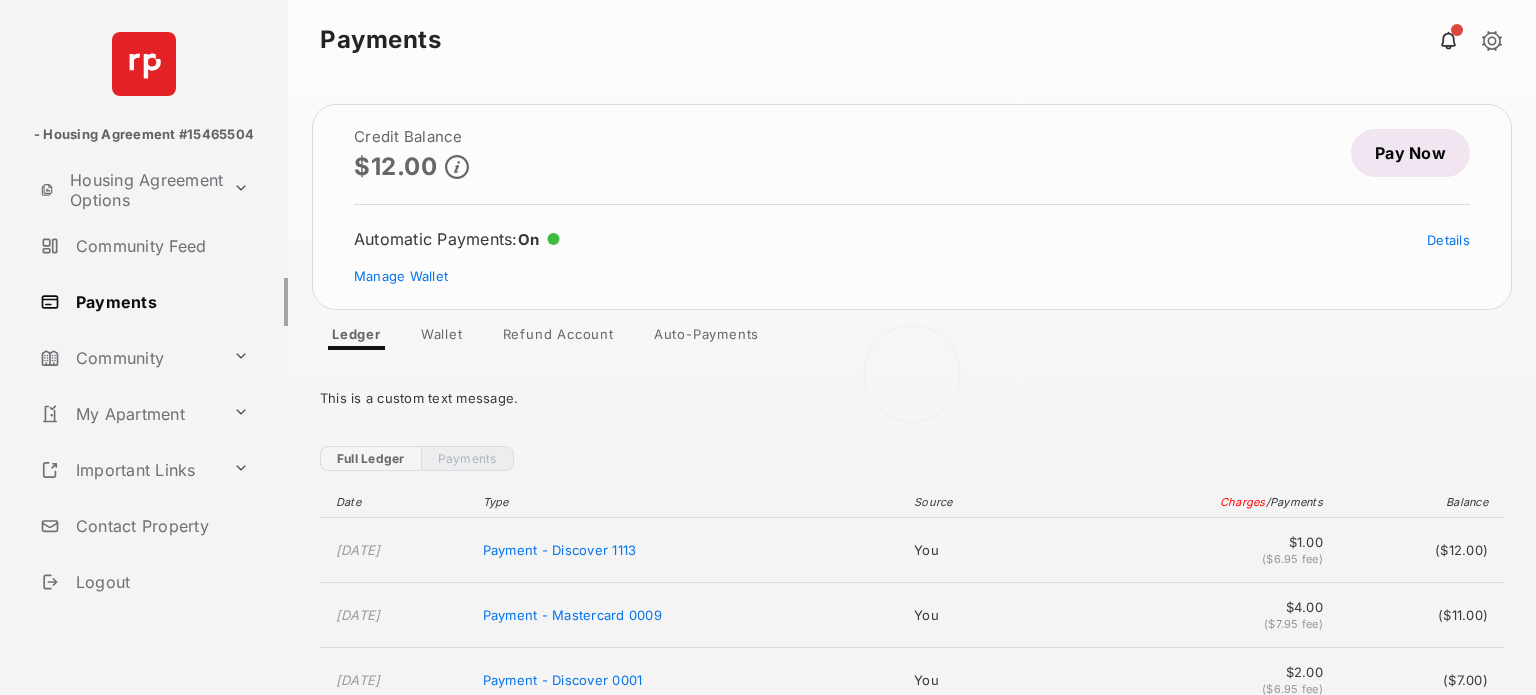 click at bounding box center [912, 387] 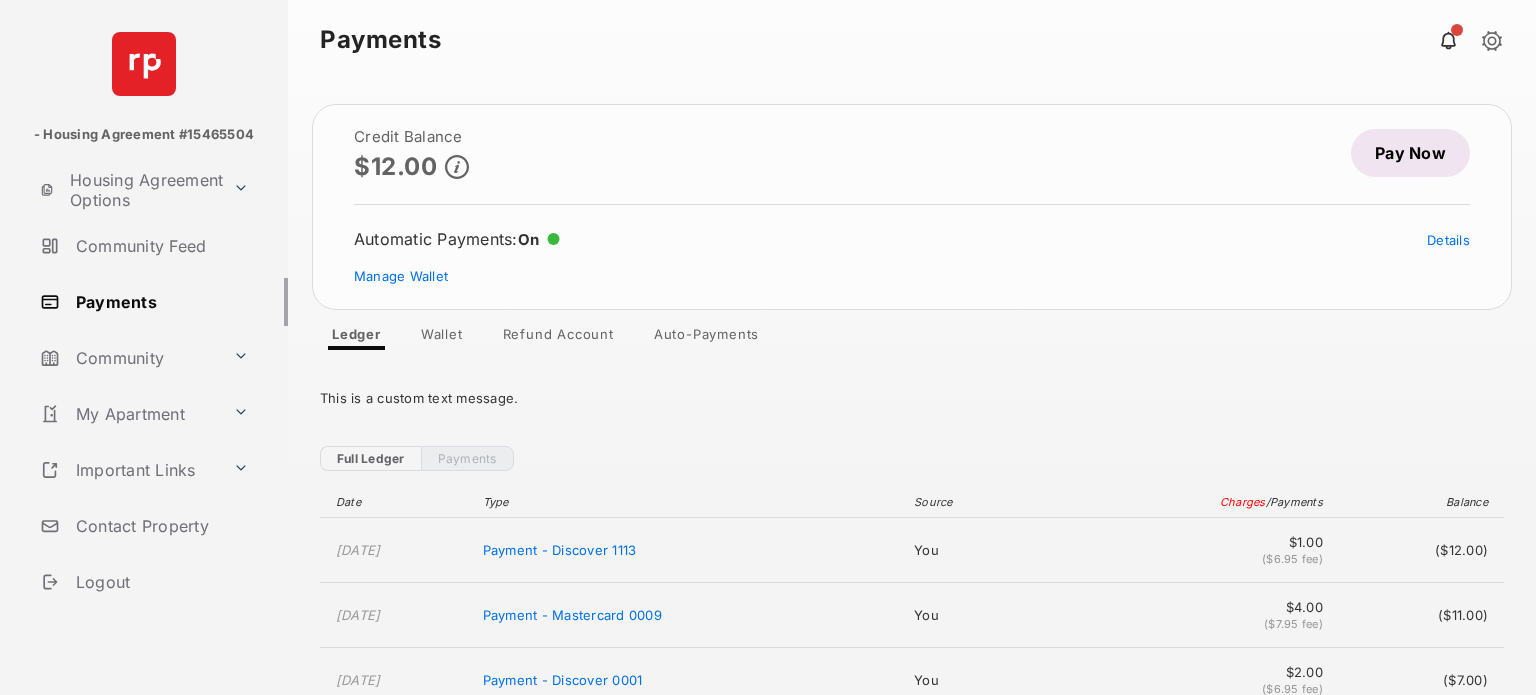 click on "Wallet" at bounding box center (442, 338) 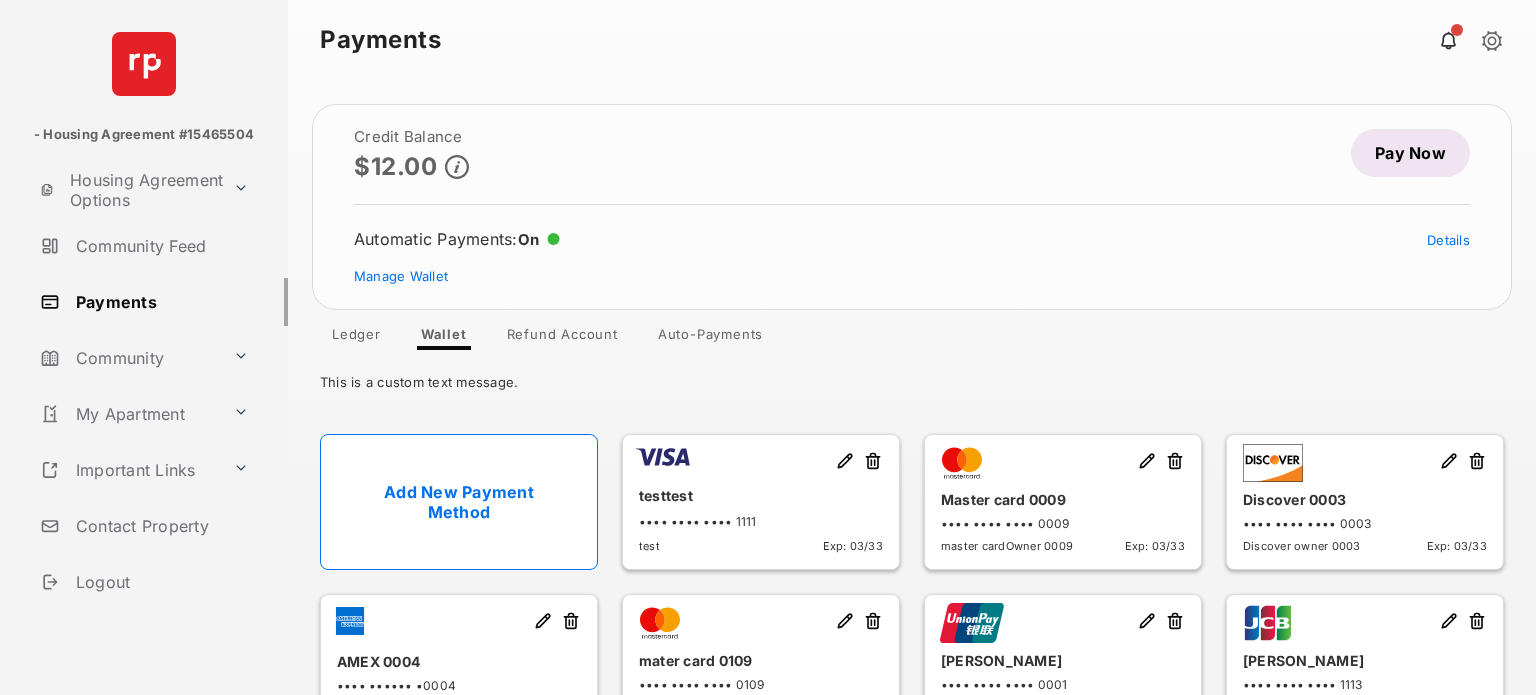 scroll, scrollTop: 227, scrollLeft: 0, axis: vertical 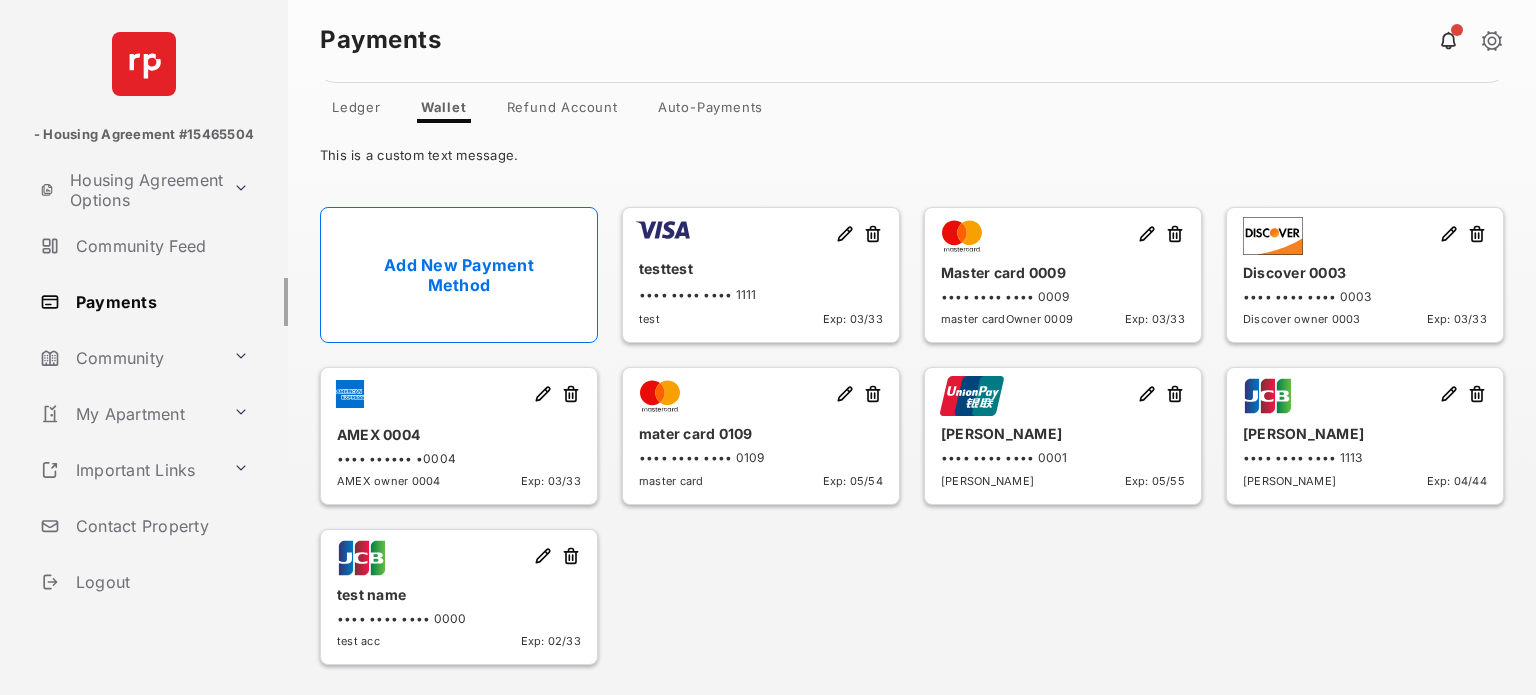 click at bounding box center (1175, 395) 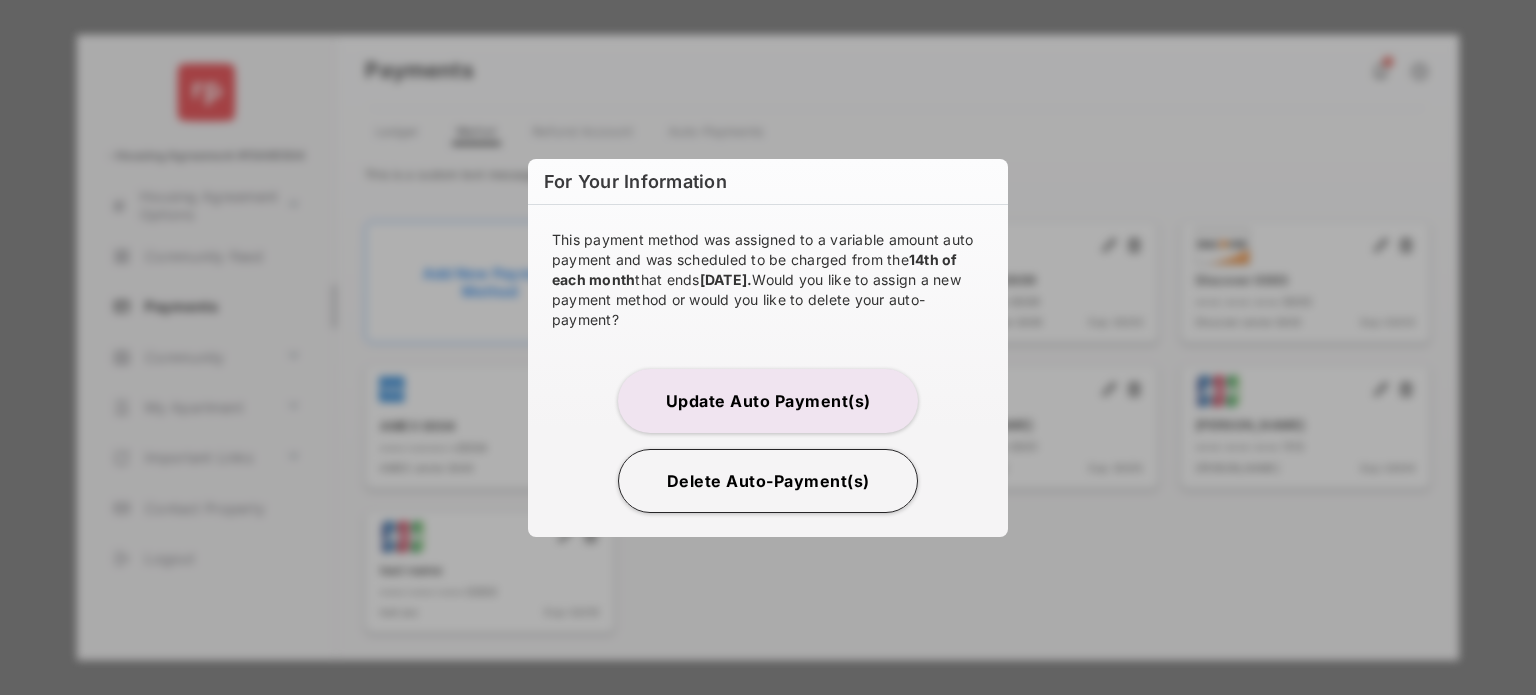 click on "Delete Auto-Payment(s)" at bounding box center [768, 481] 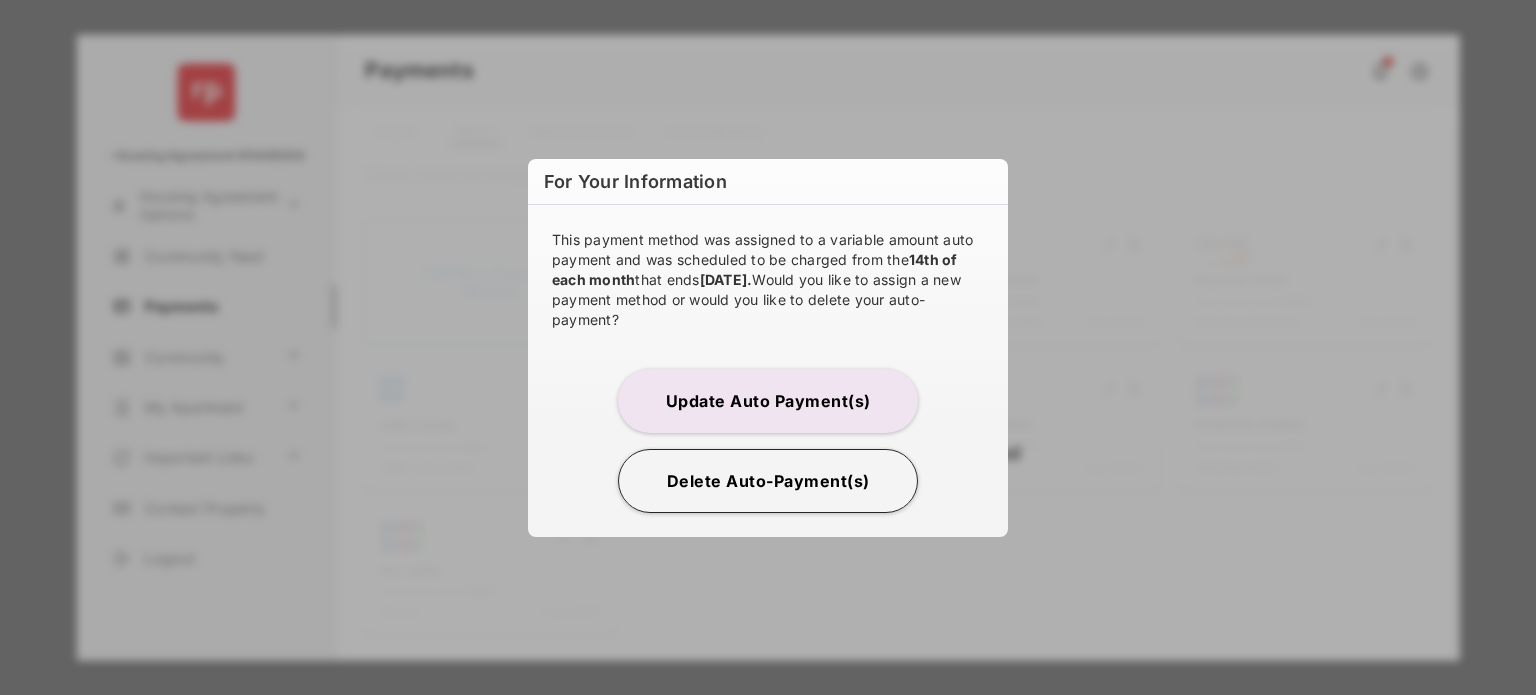 click on "Delete Auto-Payment(s)" at bounding box center (768, 481) 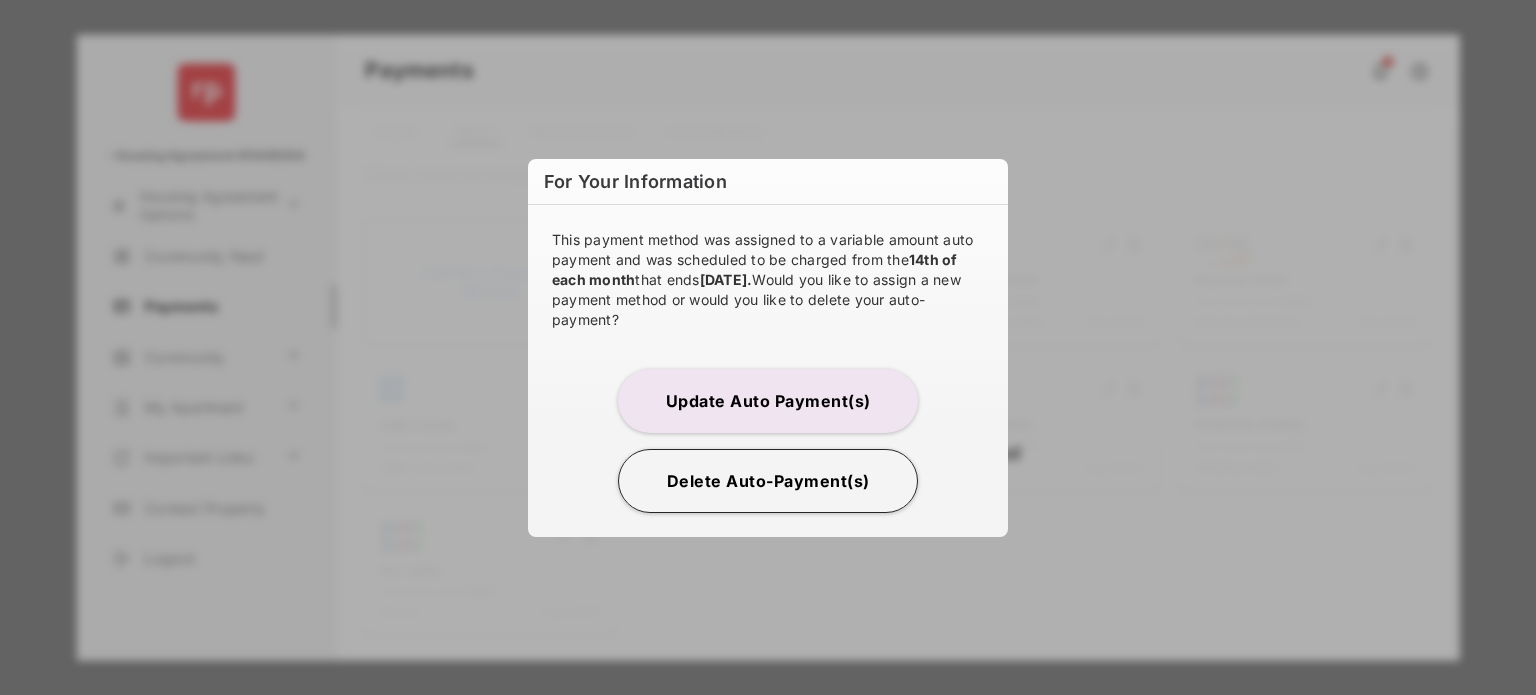 click on "Delete Auto-Payment(s)" at bounding box center (768, 481) 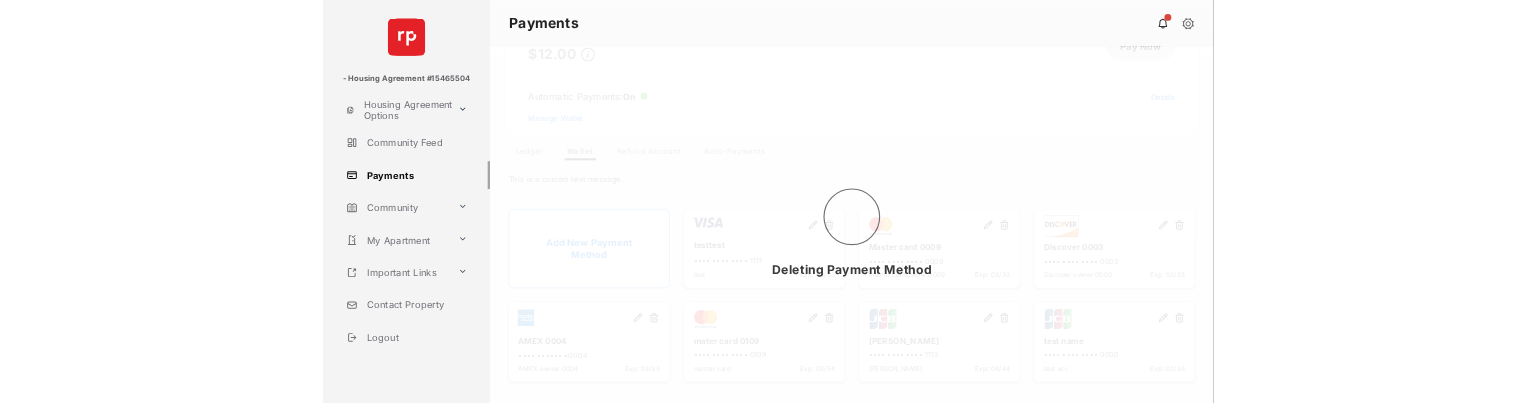 scroll, scrollTop: 68, scrollLeft: 0, axis: vertical 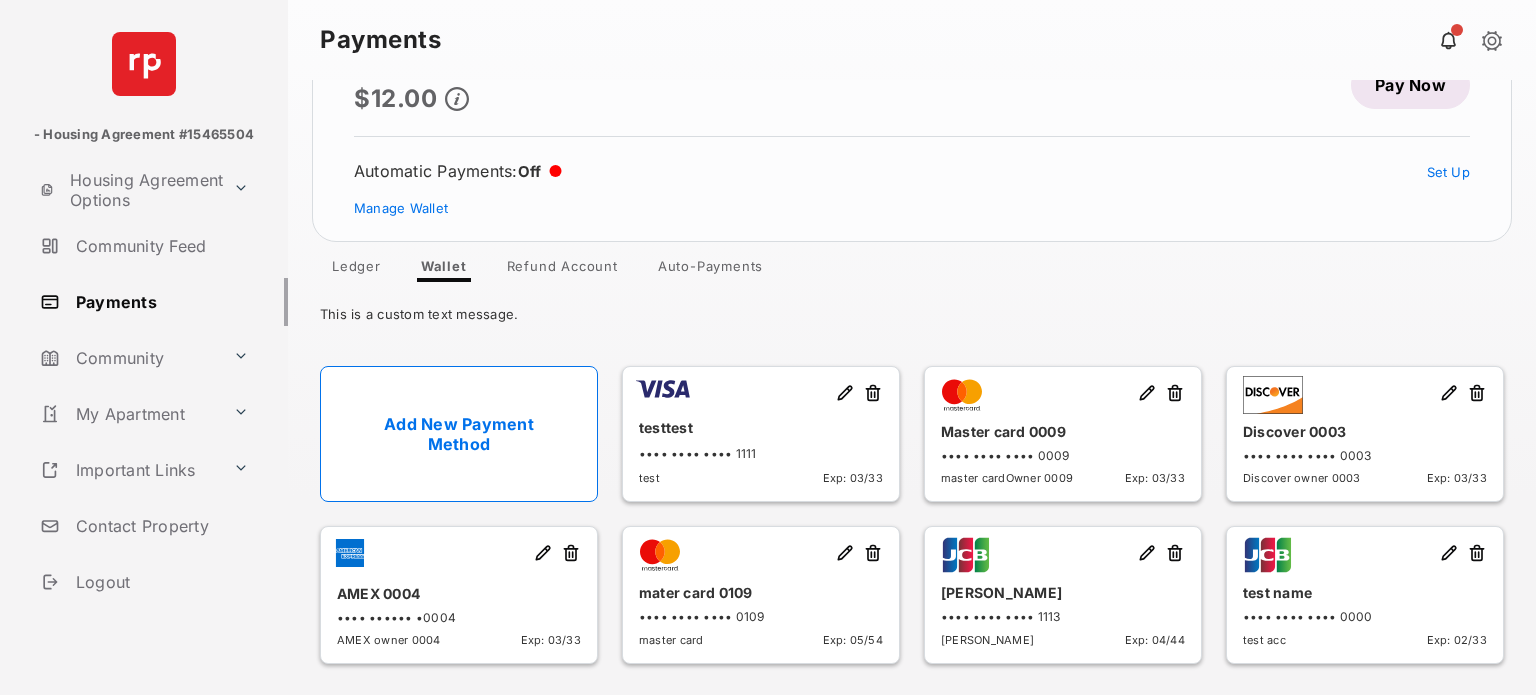 click at bounding box center (1175, 554) 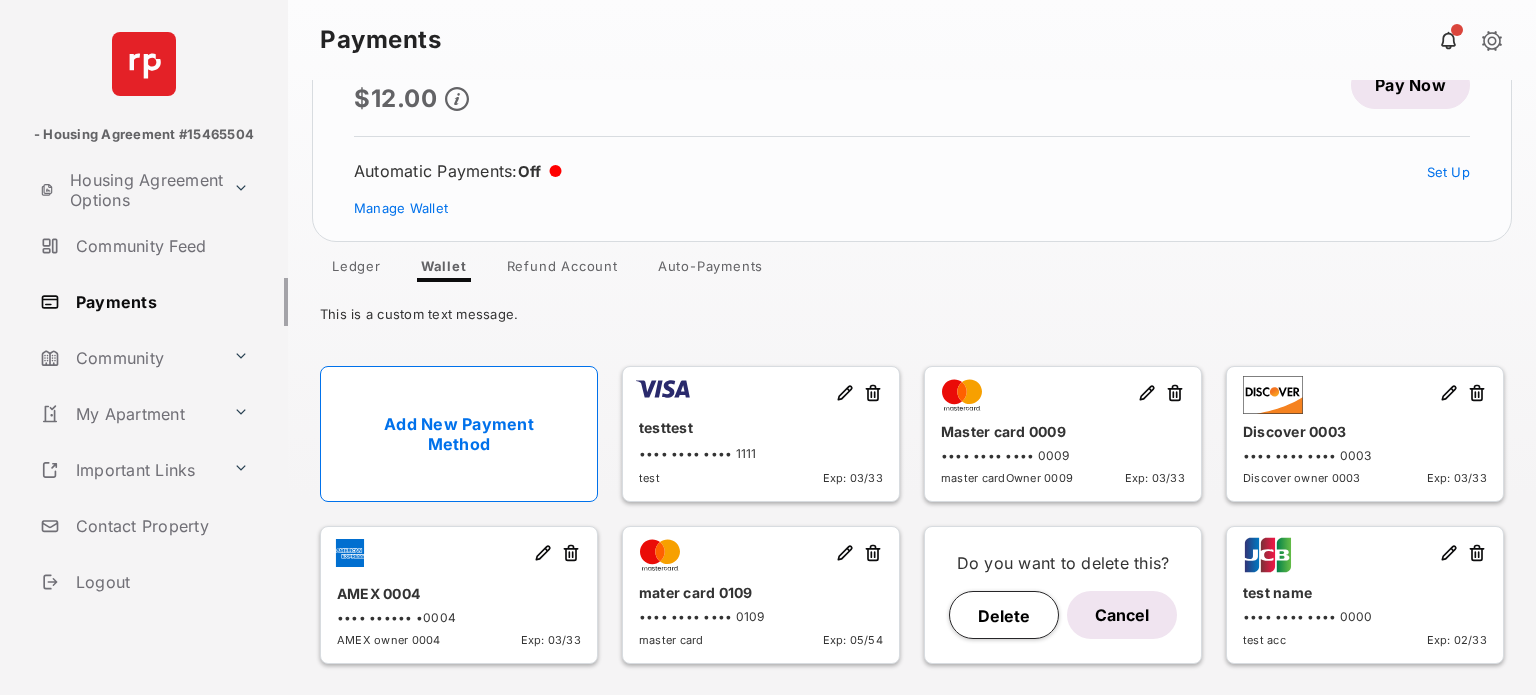 click on "Delete" at bounding box center (1004, 615) 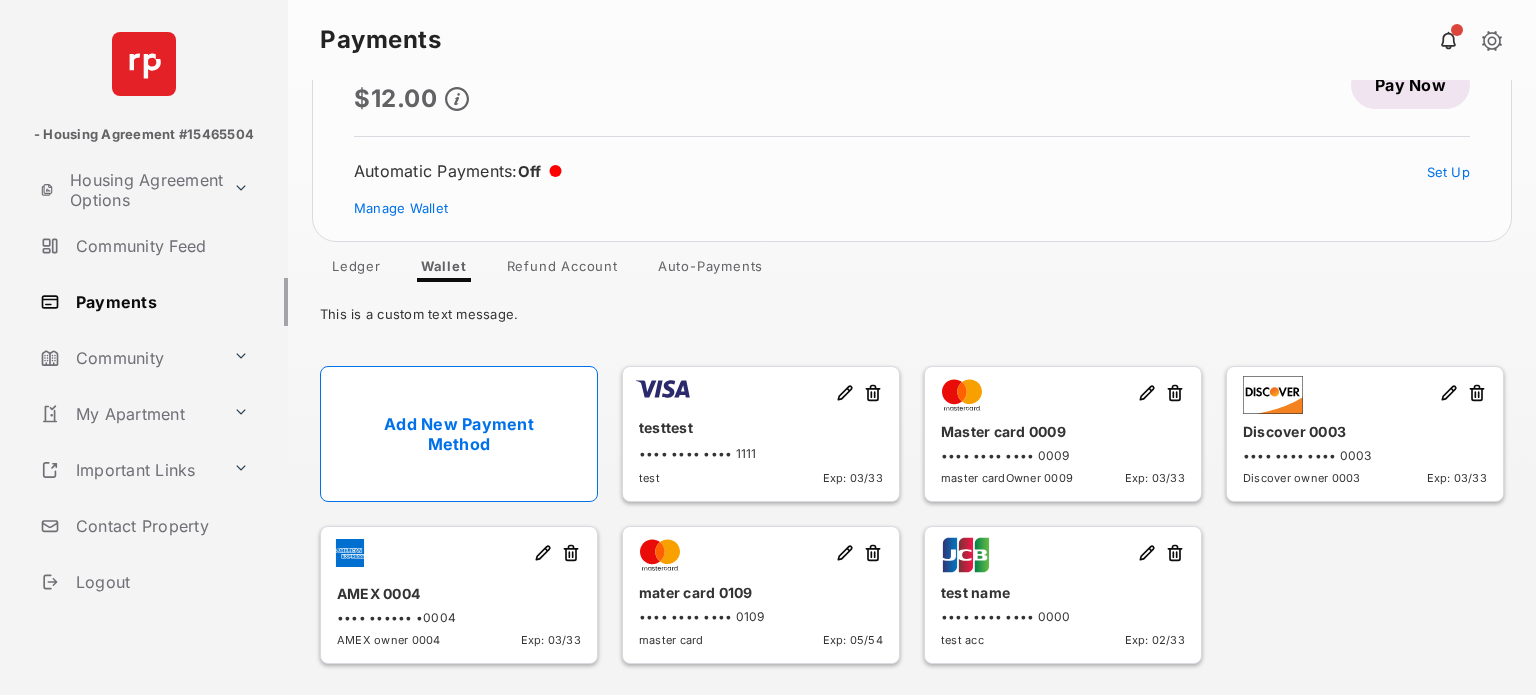 click on "Add New Payment Method" at bounding box center (459, 434) 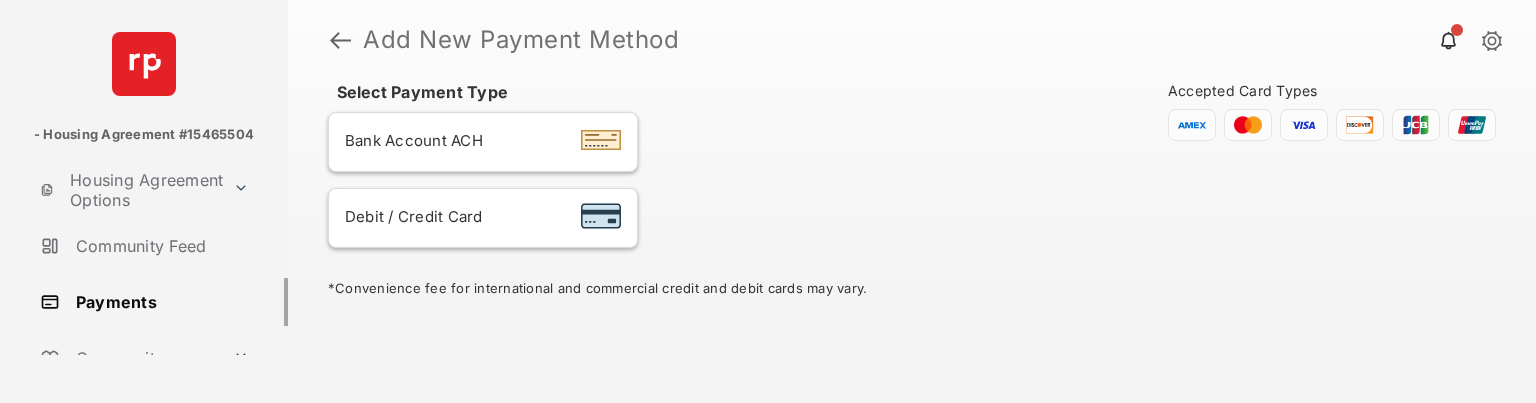 click on "Debit / Credit Card" at bounding box center [414, 216] 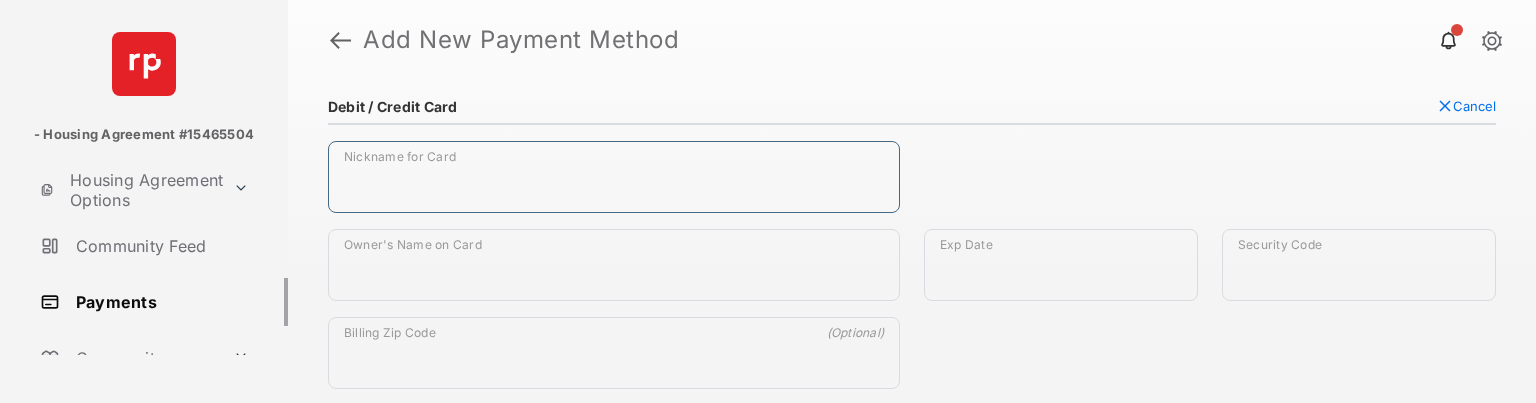 click on "Nickname for Card" at bounding box center (614, 177) 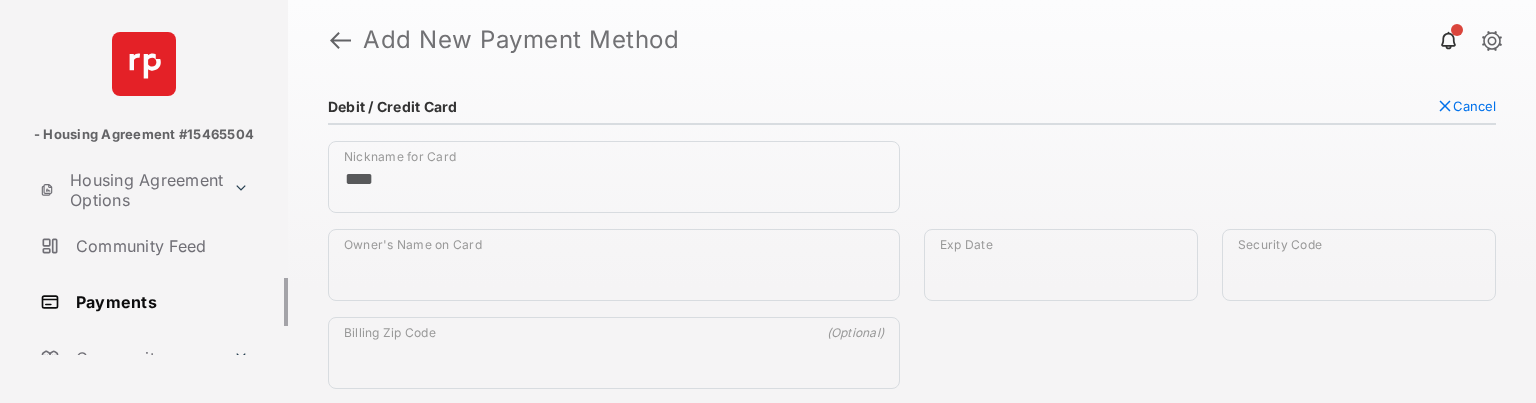click on "Add New Payment Method" at bounding box center (927, 40) 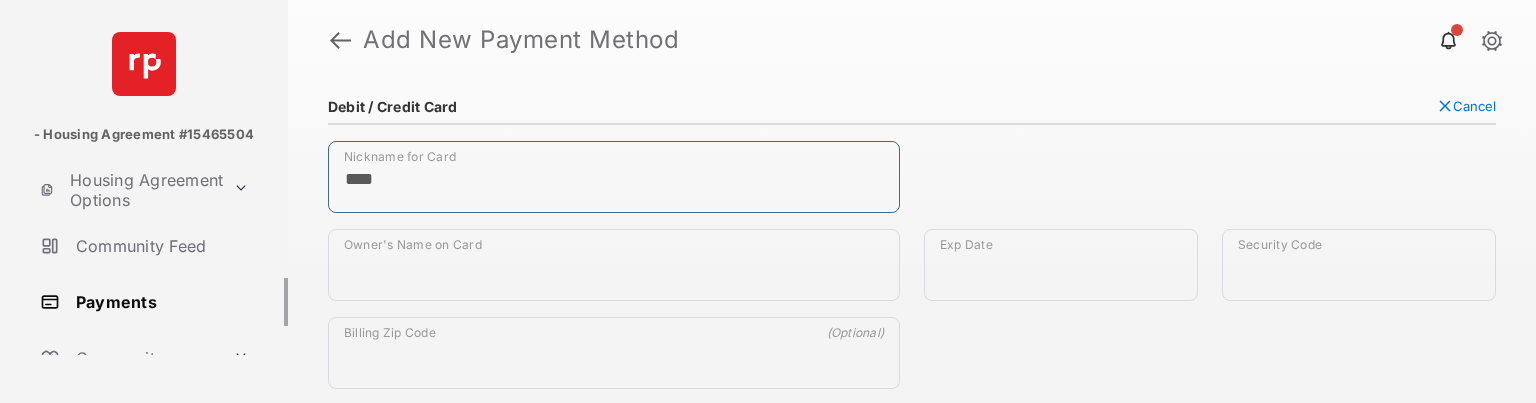 click on "***" at bounding box center (614, 177) 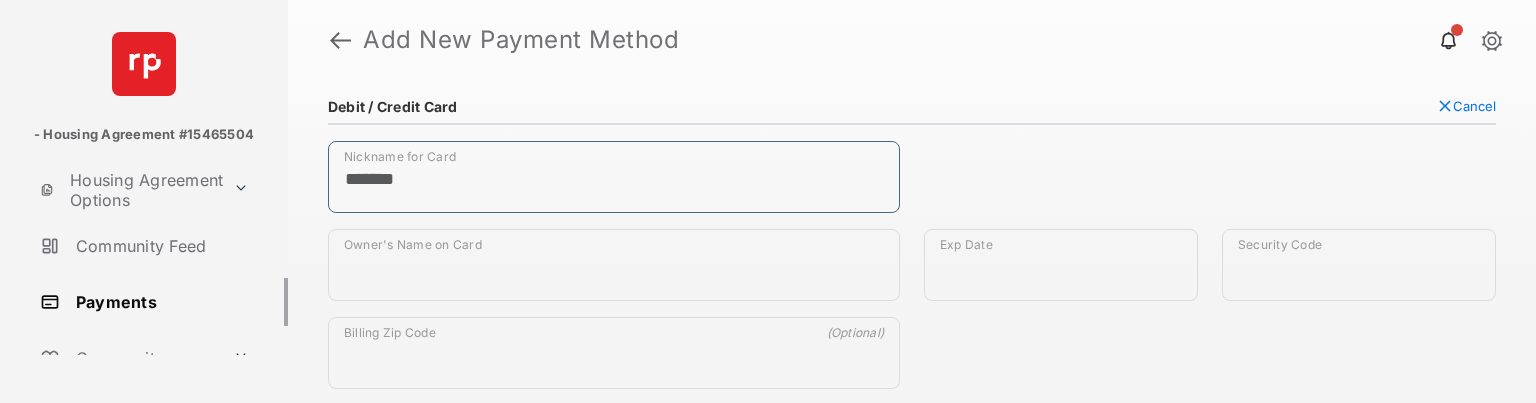 type on "*******" 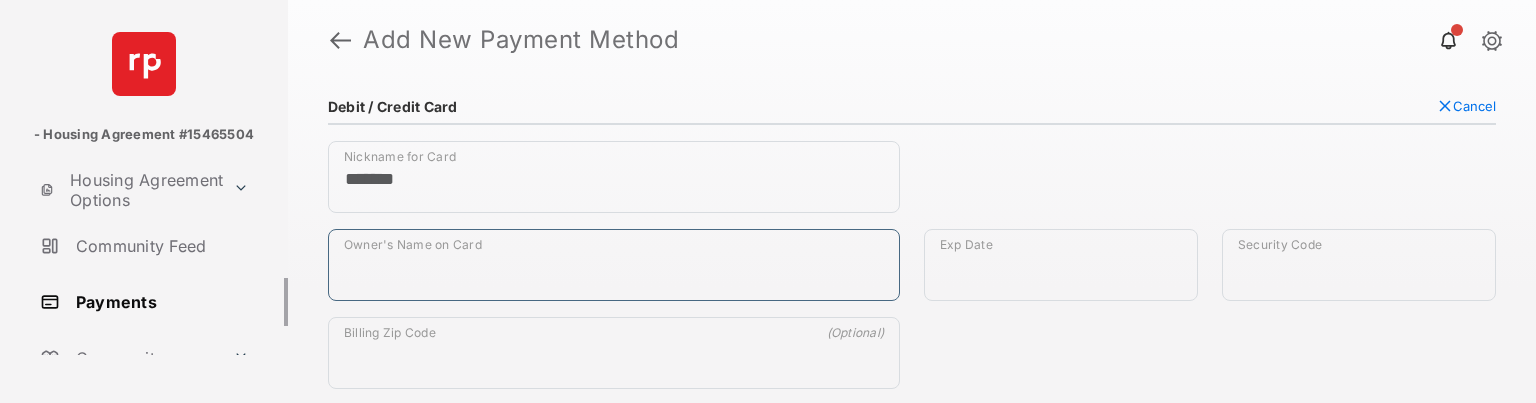 click on "Owner's Name on Card" at bounding box center [614, 265] 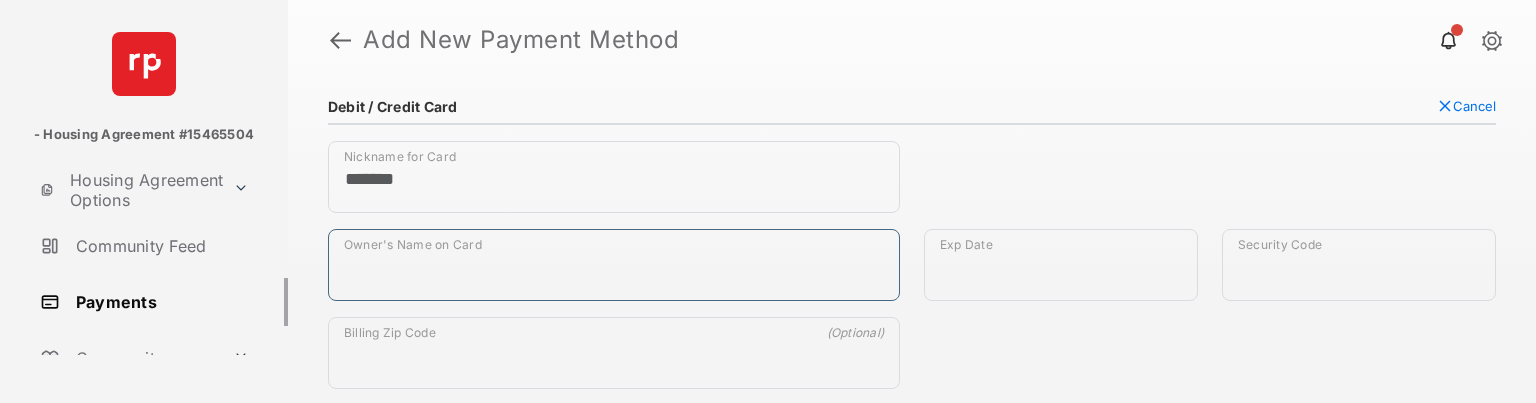 type on "**********" 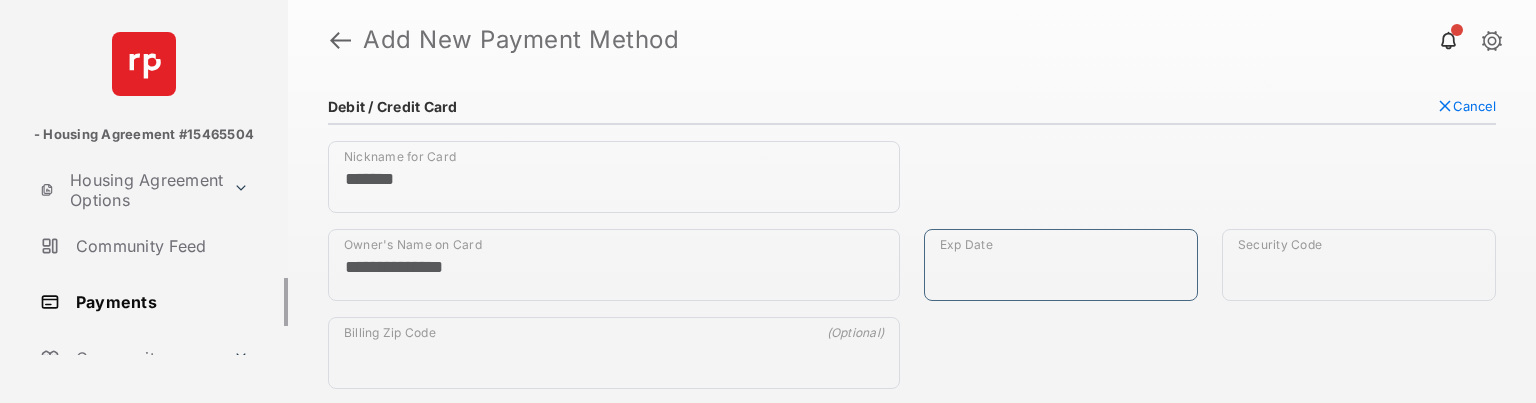 click on "Exp Date" at bounding box center (1061, 265) 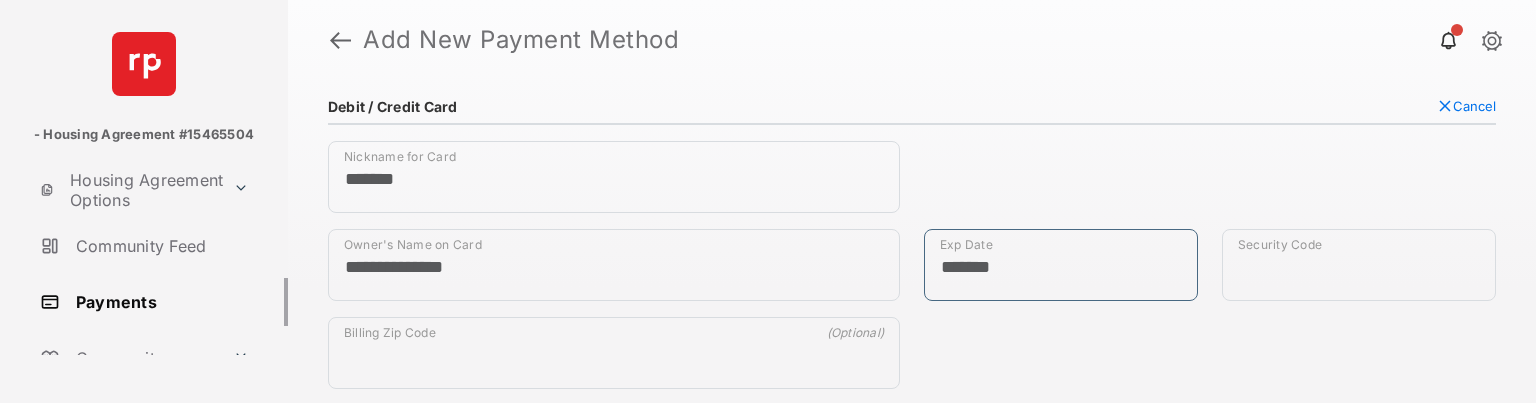 type on "*******" 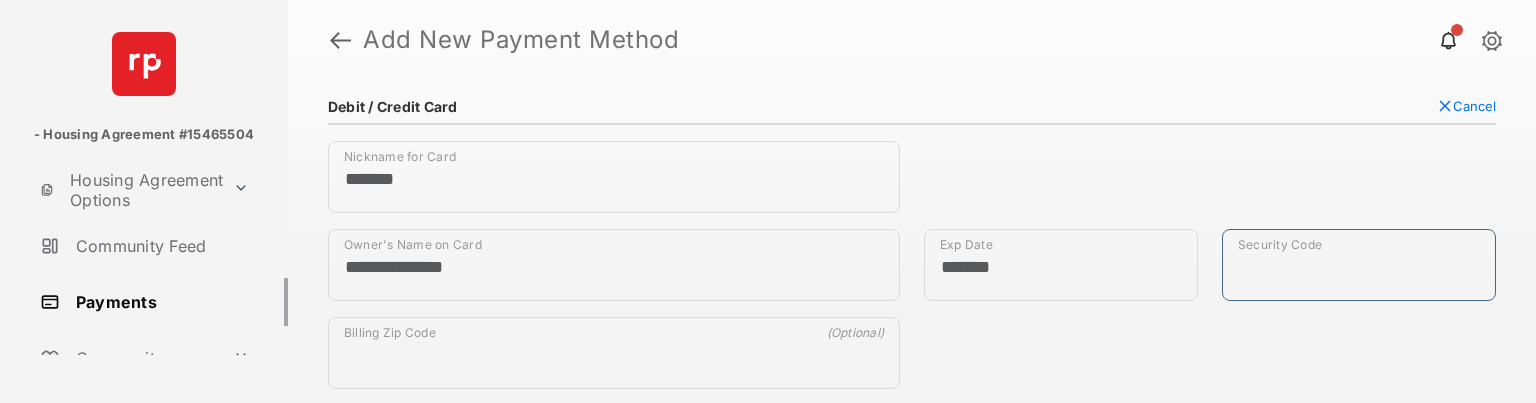 click on "Security Code" at bounding box center (1359, 265) 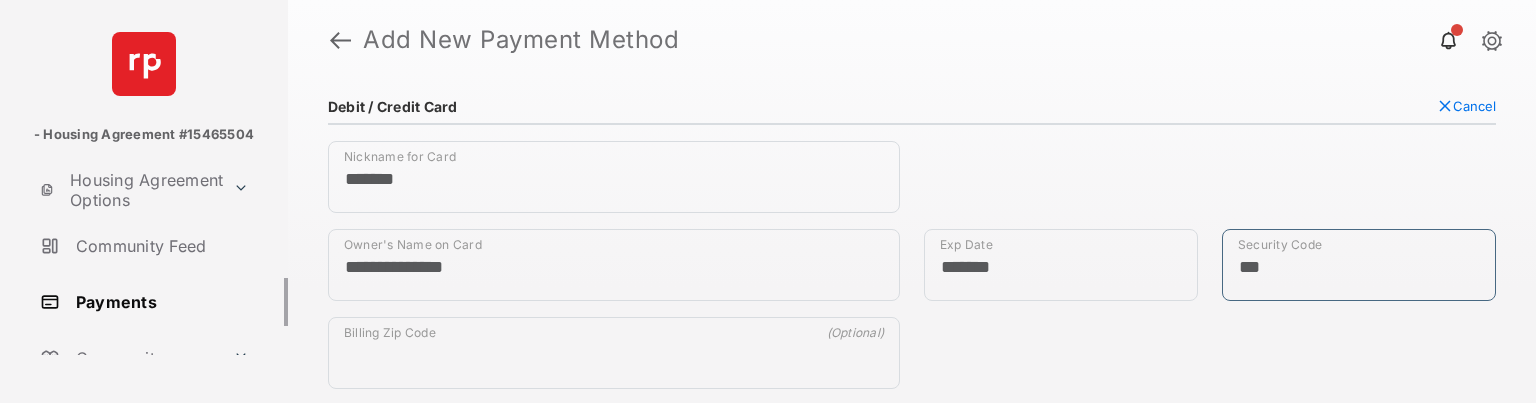 type on "***" 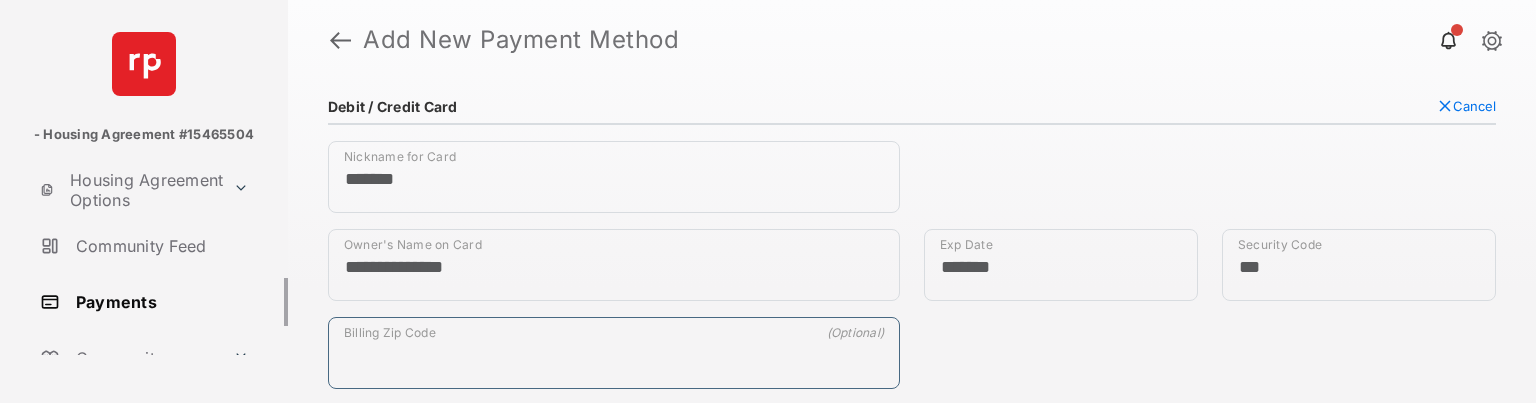 click on "Billing Zip Code" at bounding box center (614, 353) 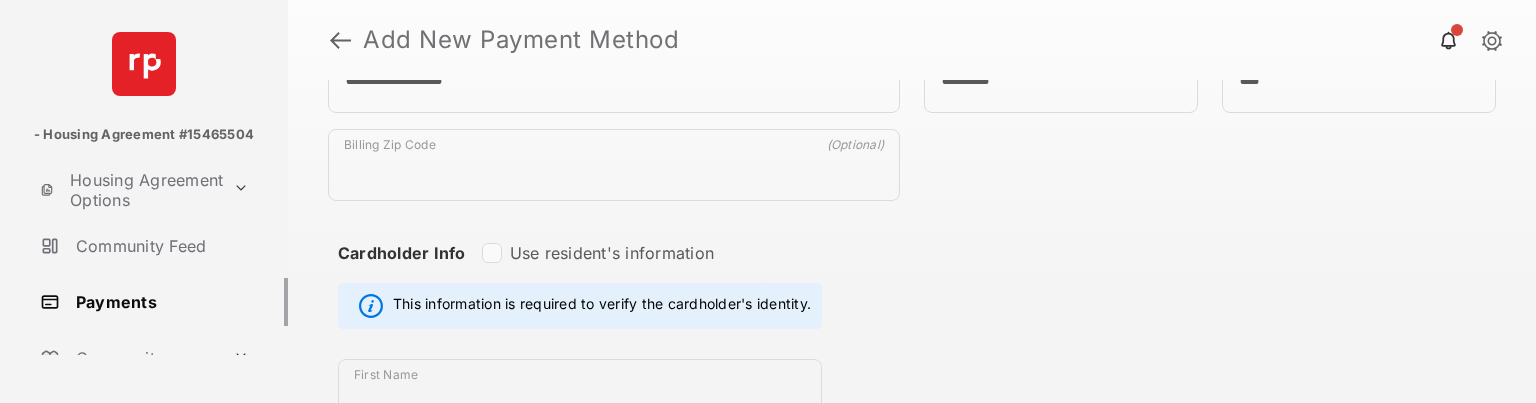 click on "**********" at bounding box center (912, 639) 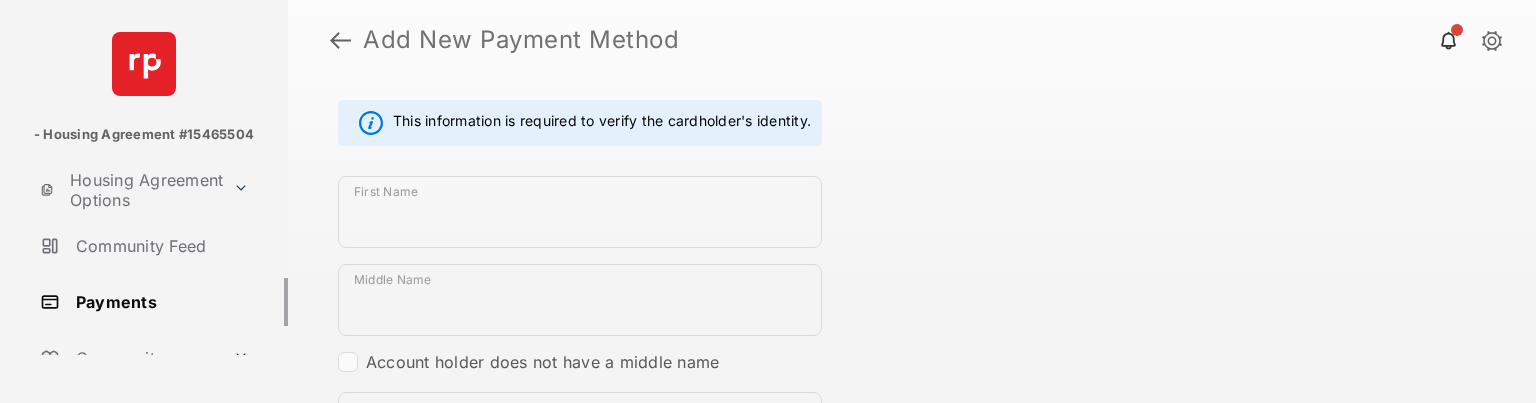scroll, scrollTop: 376, scrollLeft: 0, axis: vertical 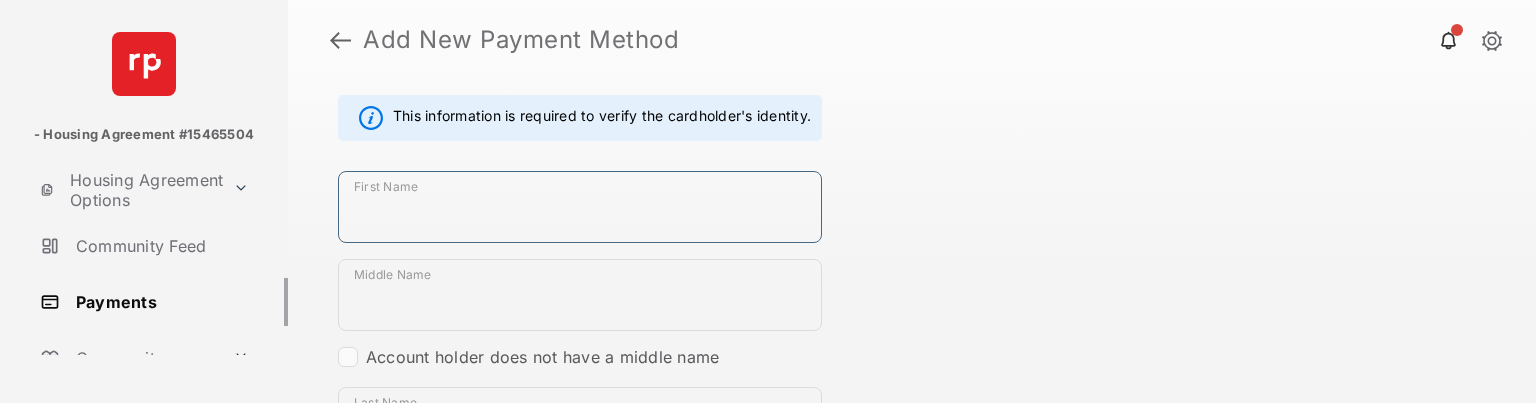 click on "First Name" at bounding box center (580, 207) 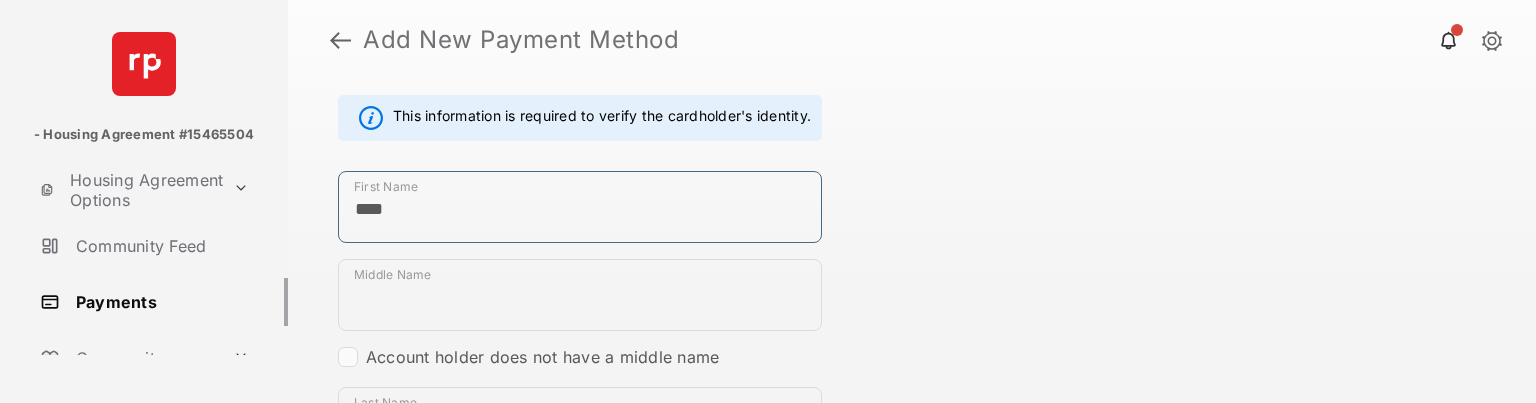 type on "****" 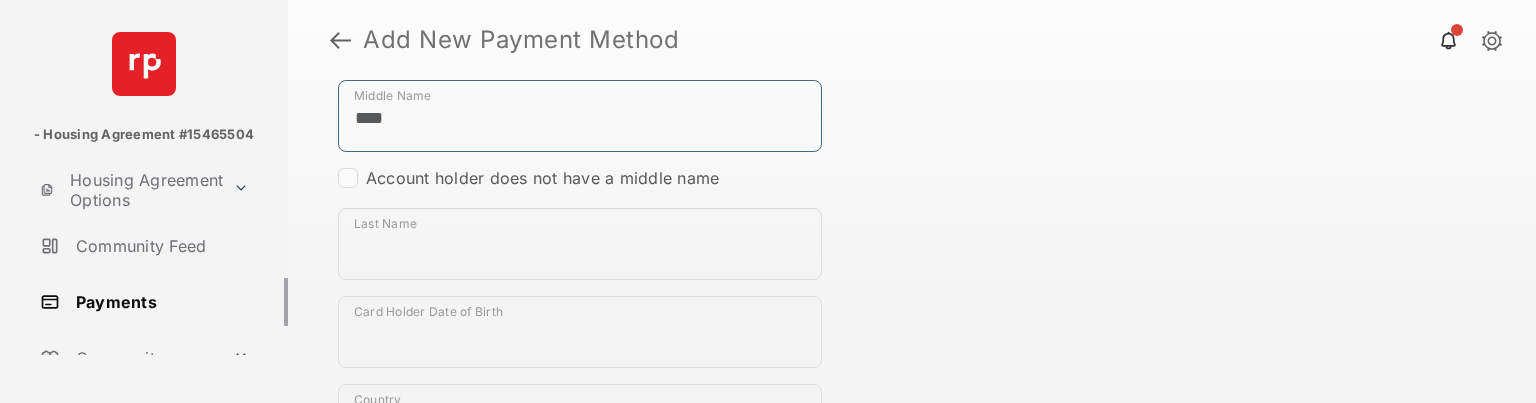 scroll, scrollTop: 556, scrollLeft: 0, axis: vertical 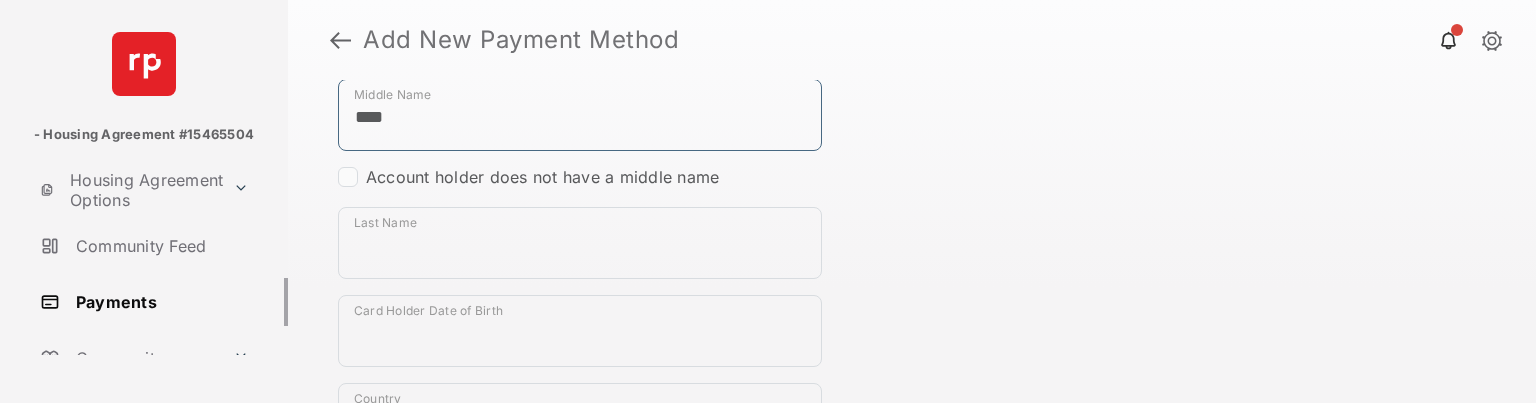 type on "****" 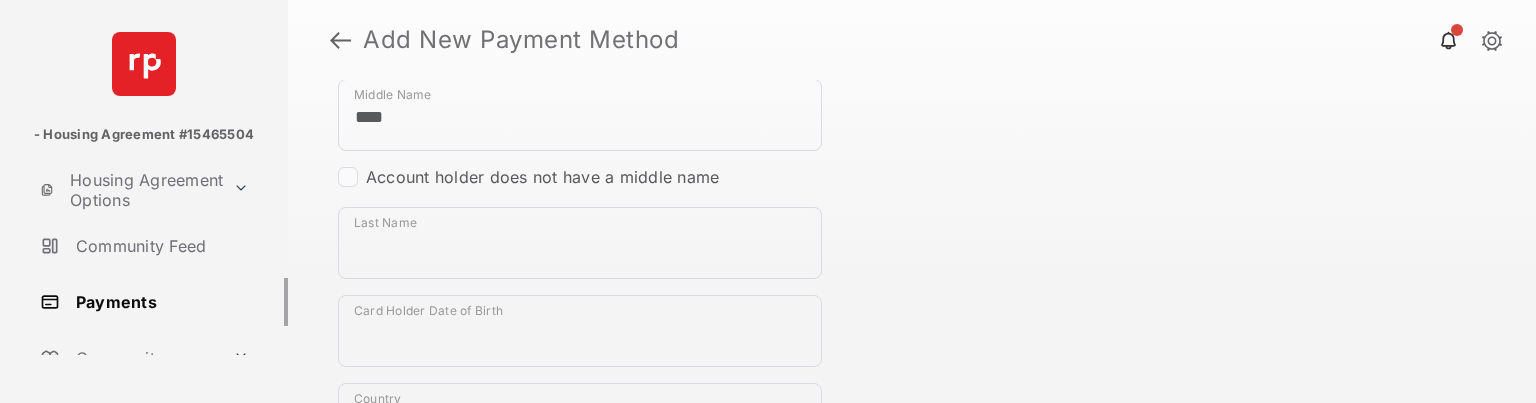 click at bounding box center (348, 177) 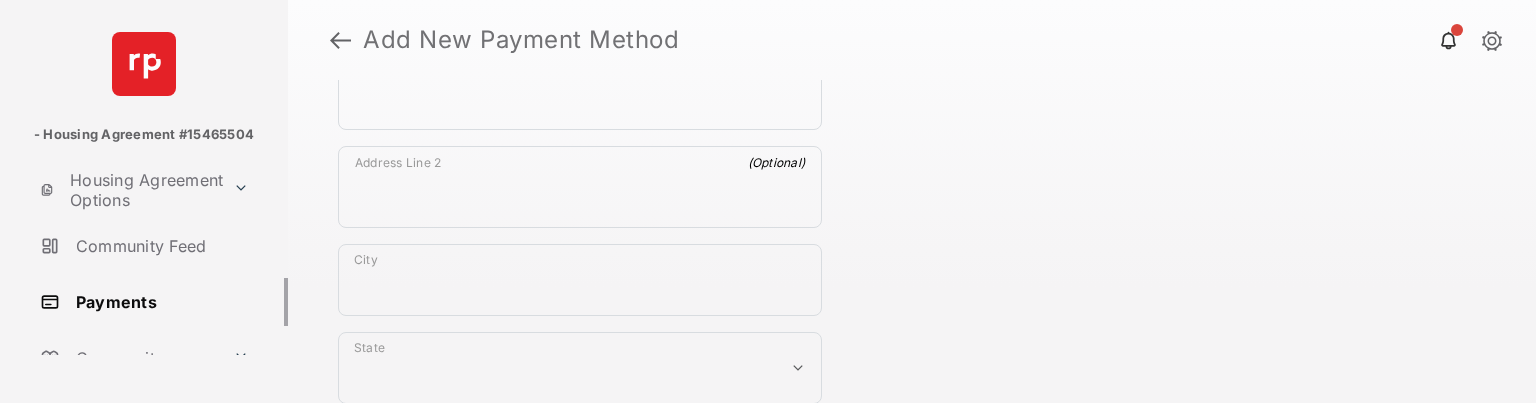 scroll, scrollTop: 975, scrollLeft: 0, axis: vertical 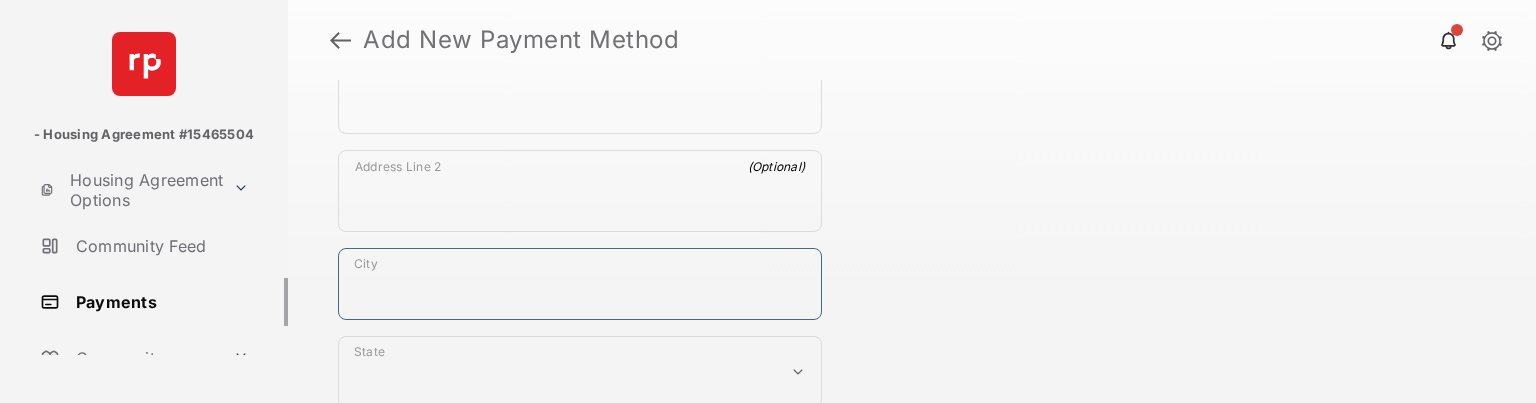 click on "City" at bounding box center [580, 284] 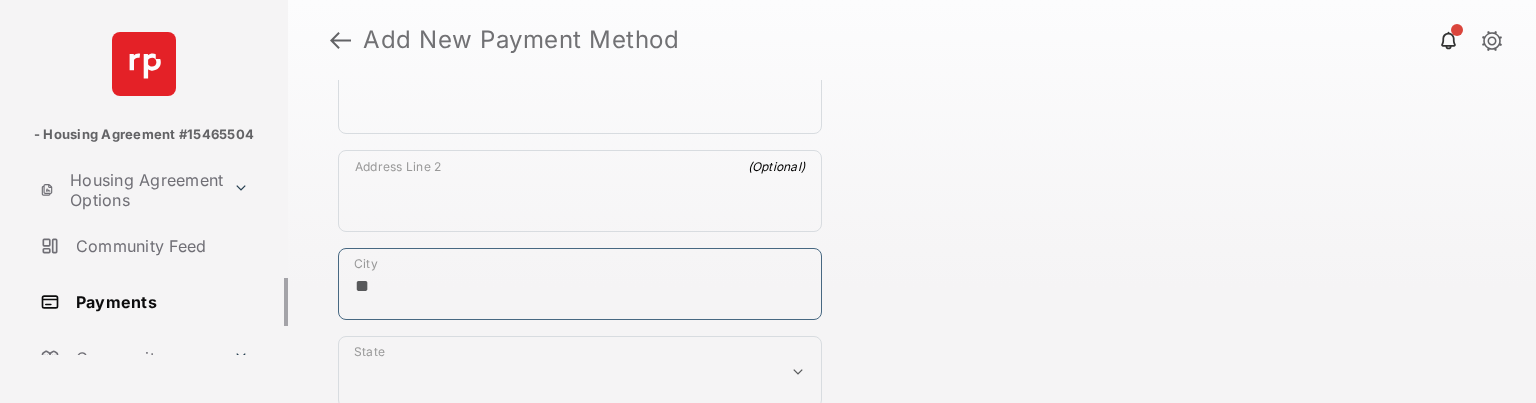 click on "**" at bounding box center [580, 284] 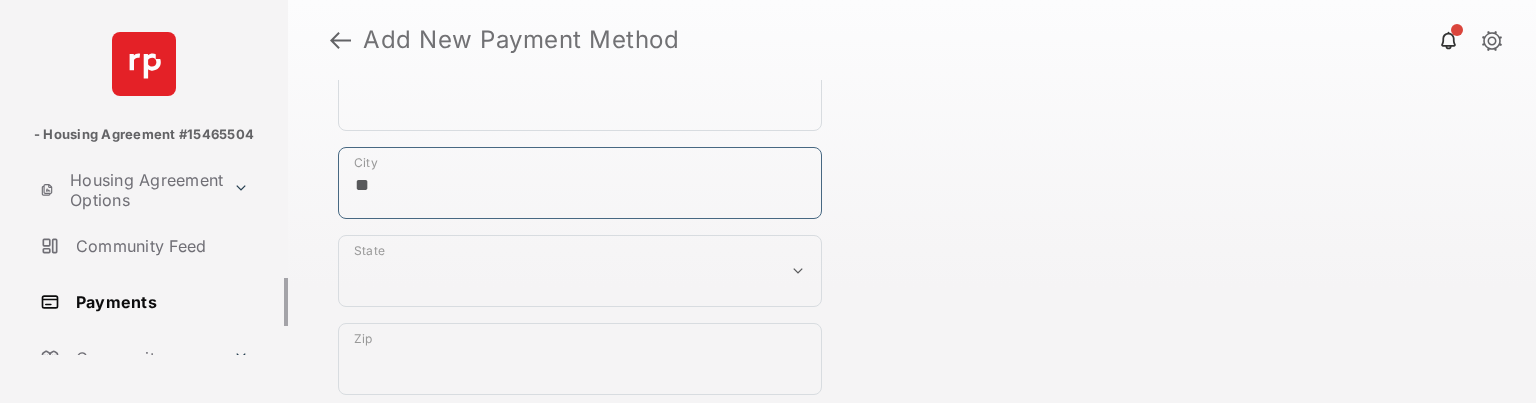 scroll, scrollTop: 1076, scrollLeft: 0, axis: vertical 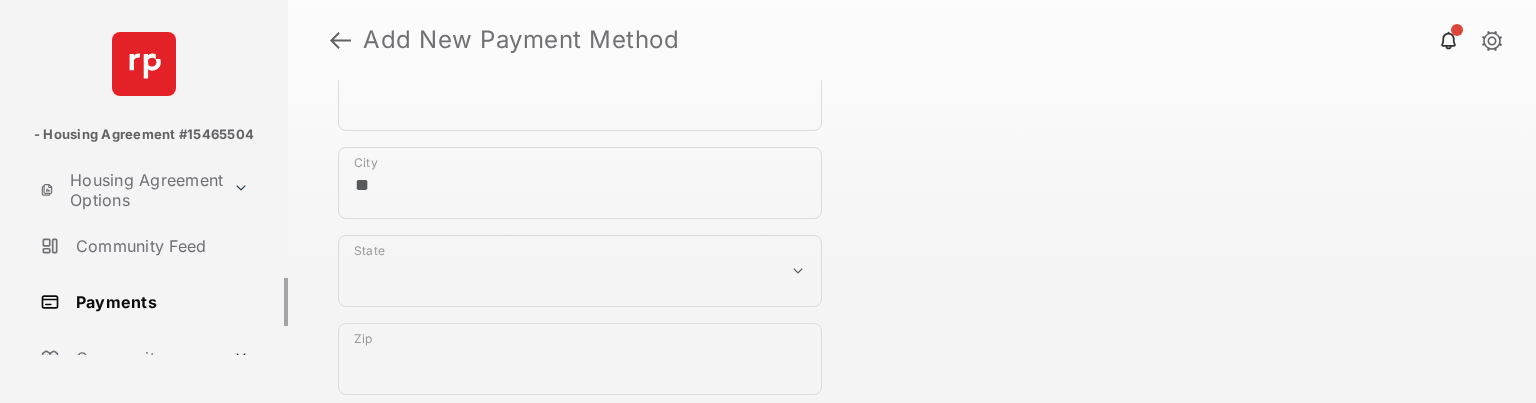 click on "**********" at bounding box center (580, 271) 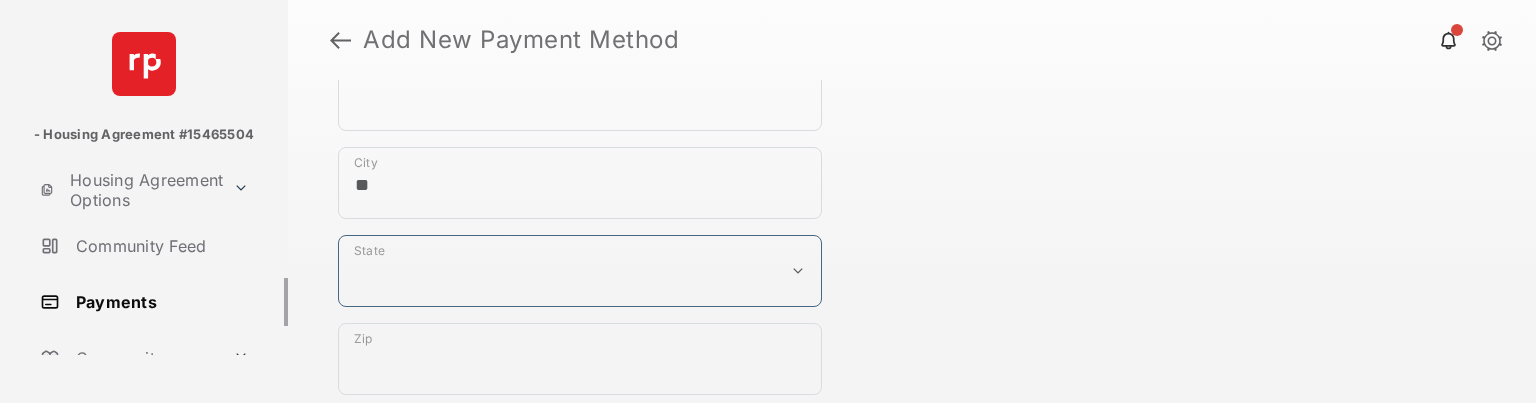 select on "**" 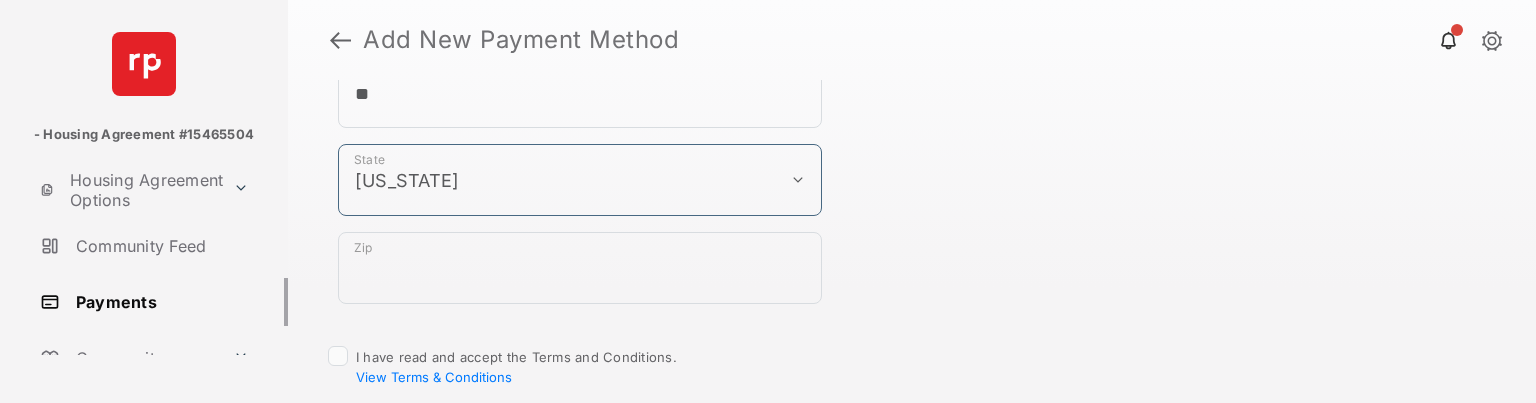 scroll, scrollTop: 1171, scrollLeft: 0, axis: vertical 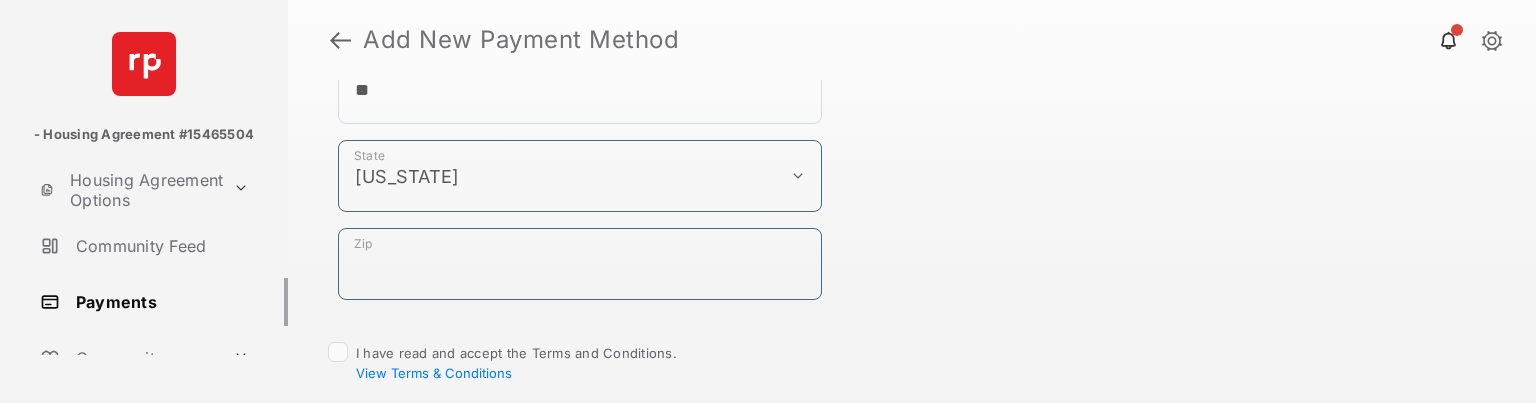 click on "Zip" at bounding box center (580, 264) 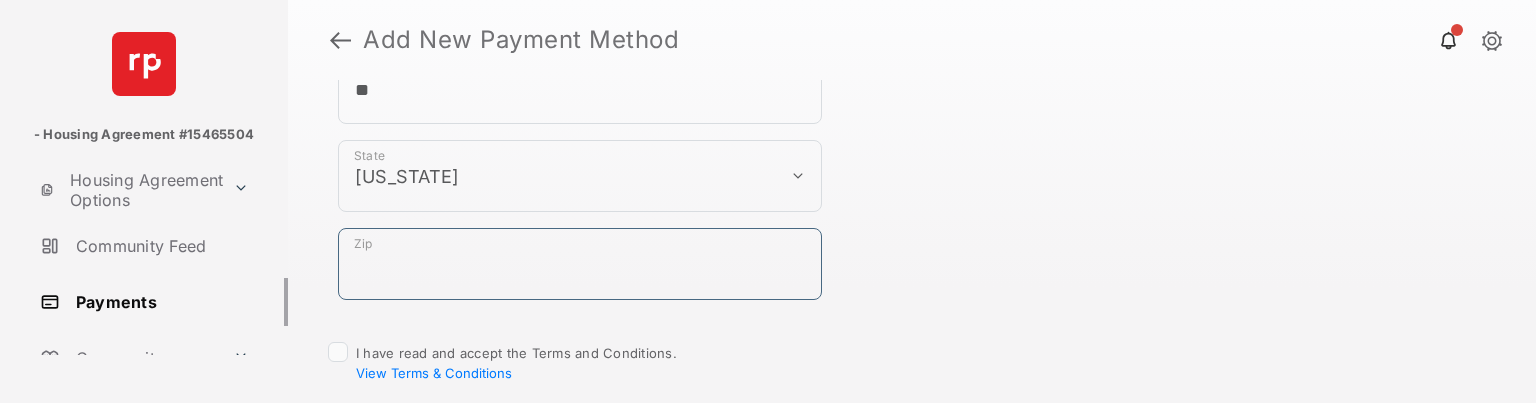 type on "*****" 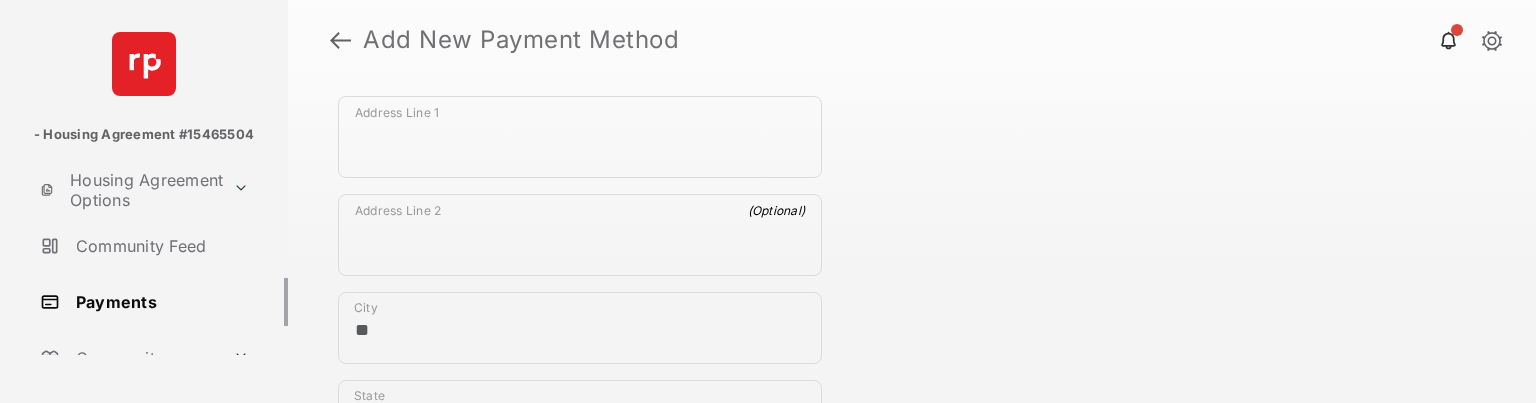 scroll, scrollTop: 930, scrollLeft: 0, axis: vertical 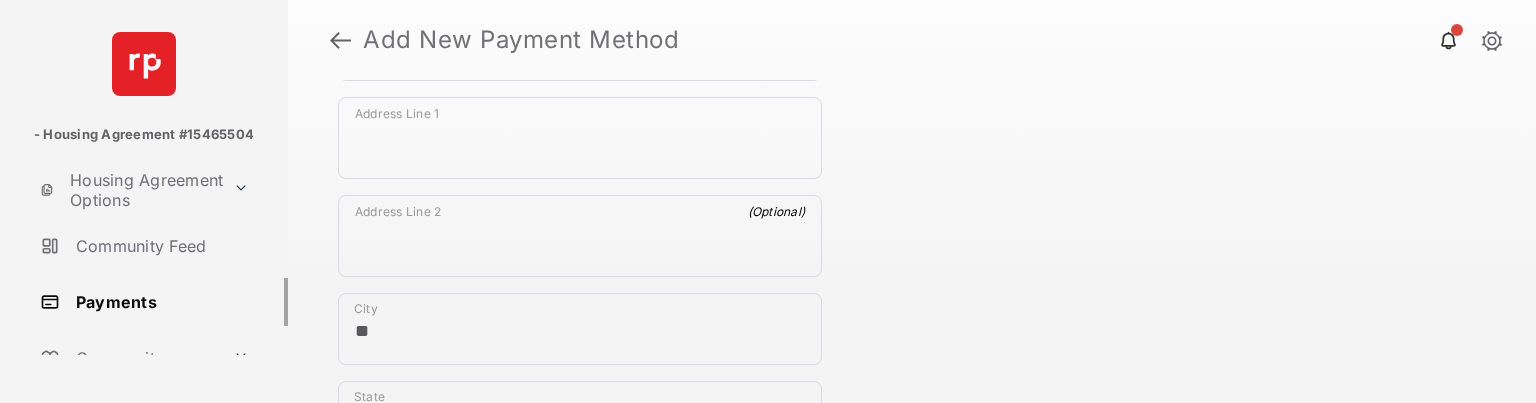 click on "Address Line 1" at bounding box center (580, 142) 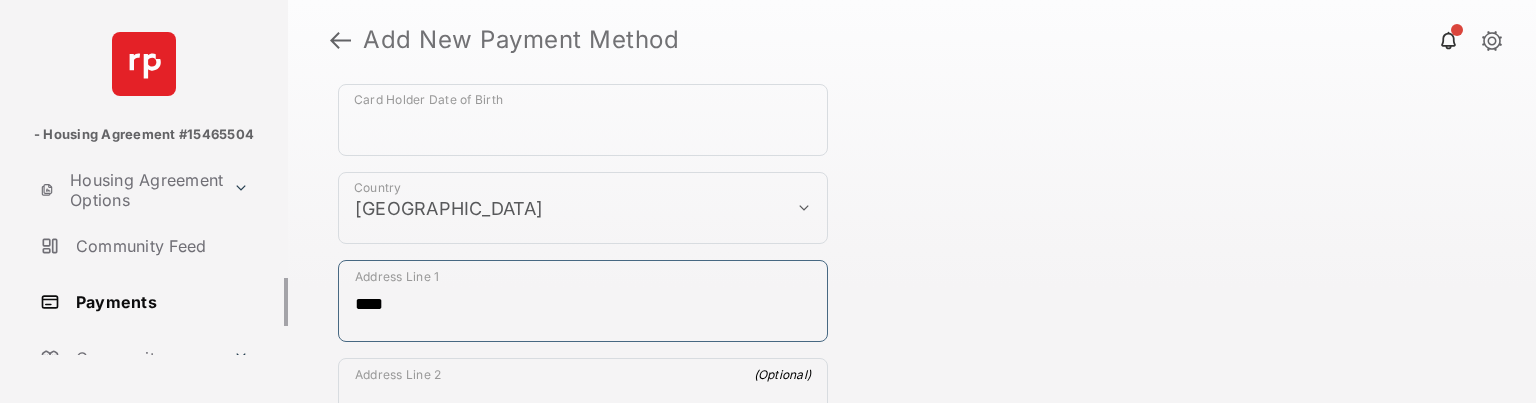 scroll, scrollTop: 754, scrollLeft: 0, axis: vertical 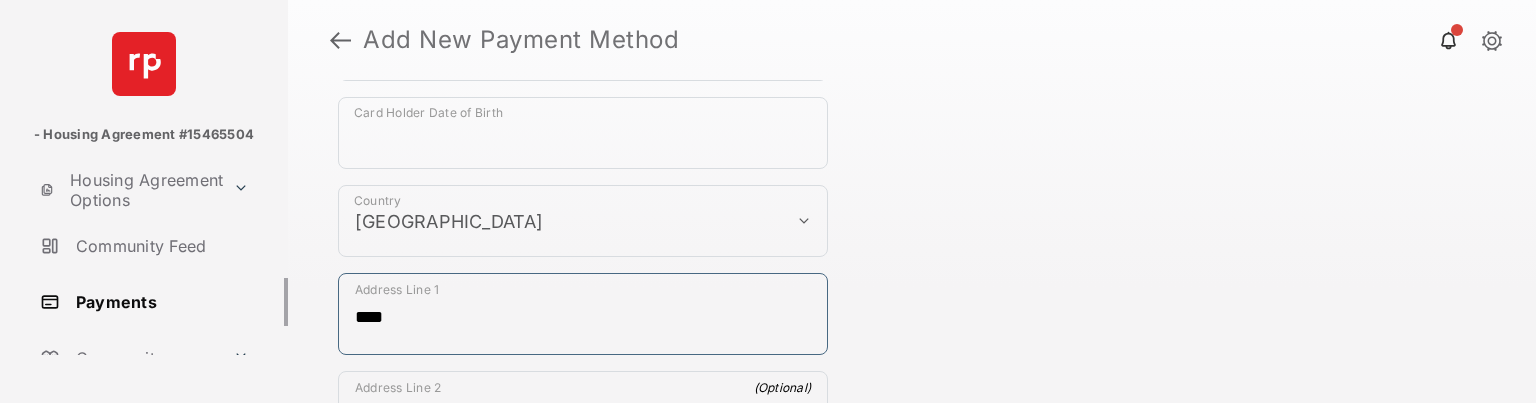type on "****" 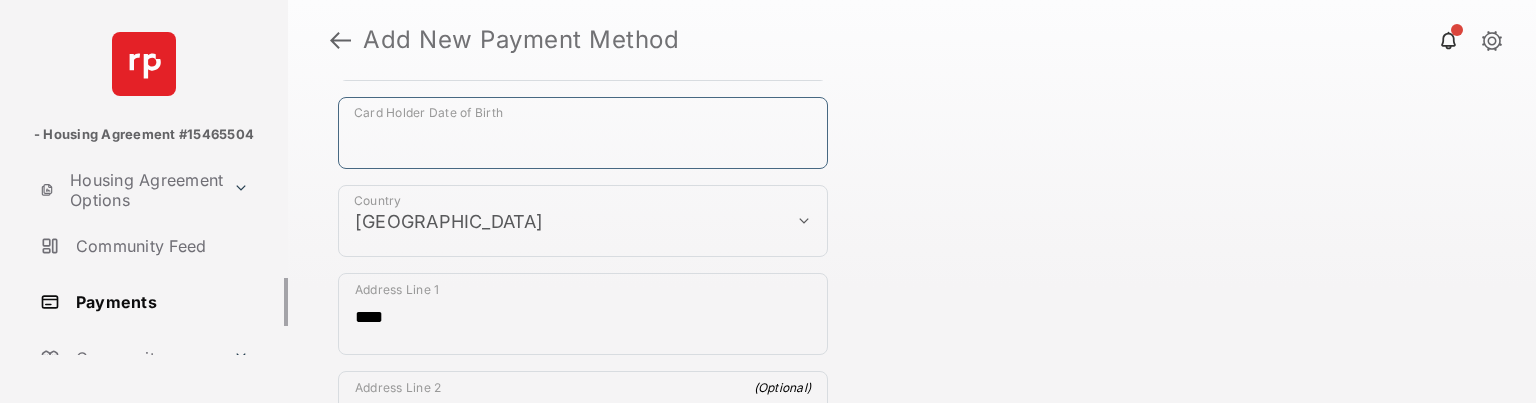 click on "Card Holder Date of Birth" at bounding box center (583, 133) 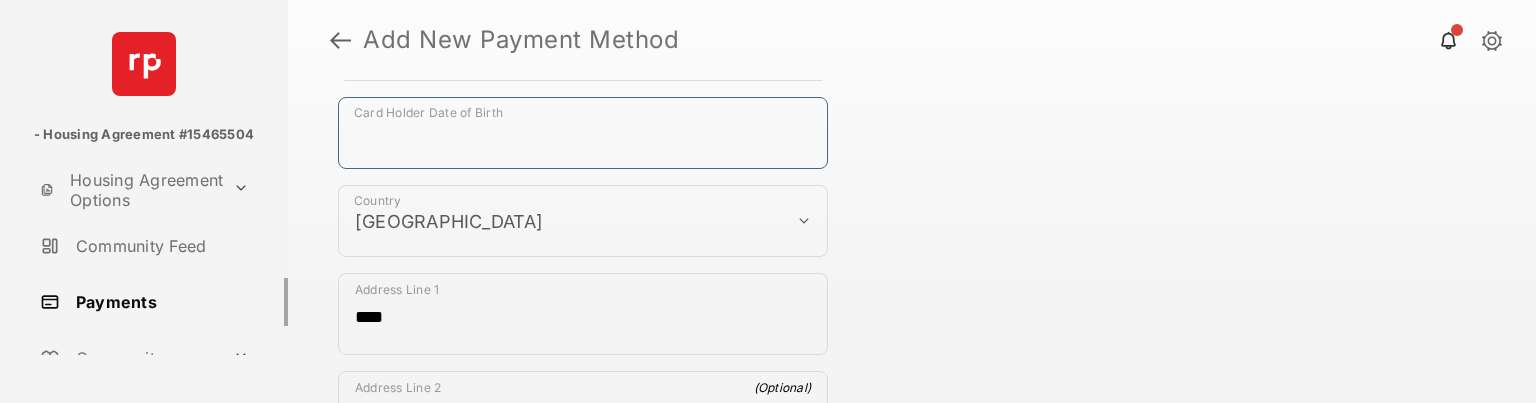 click on "Card Holder Date of Birth" at bounding box center [583, 133] 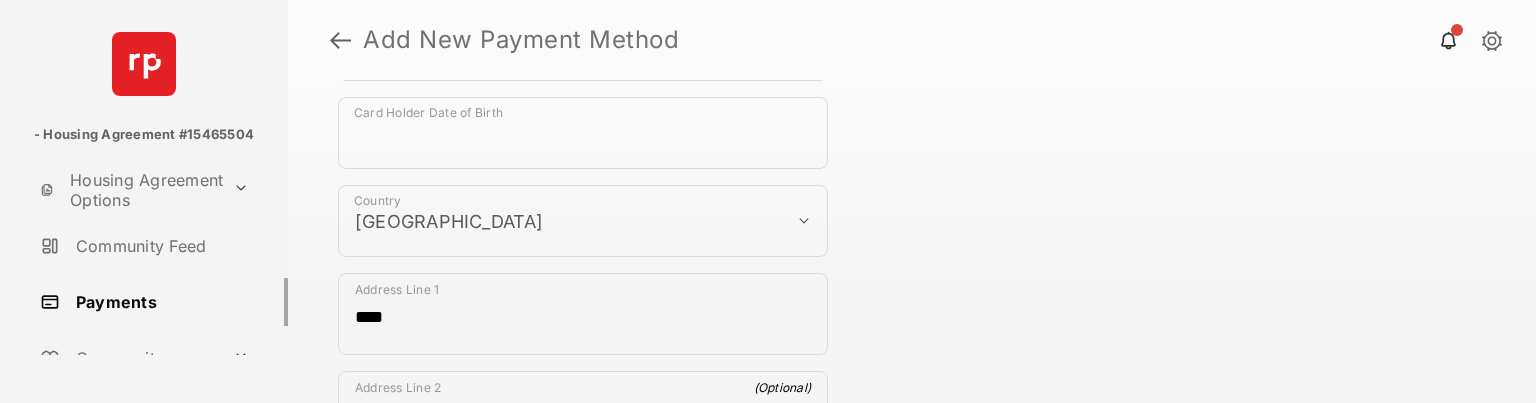 click on "**********" at bounding box center [912, 73] 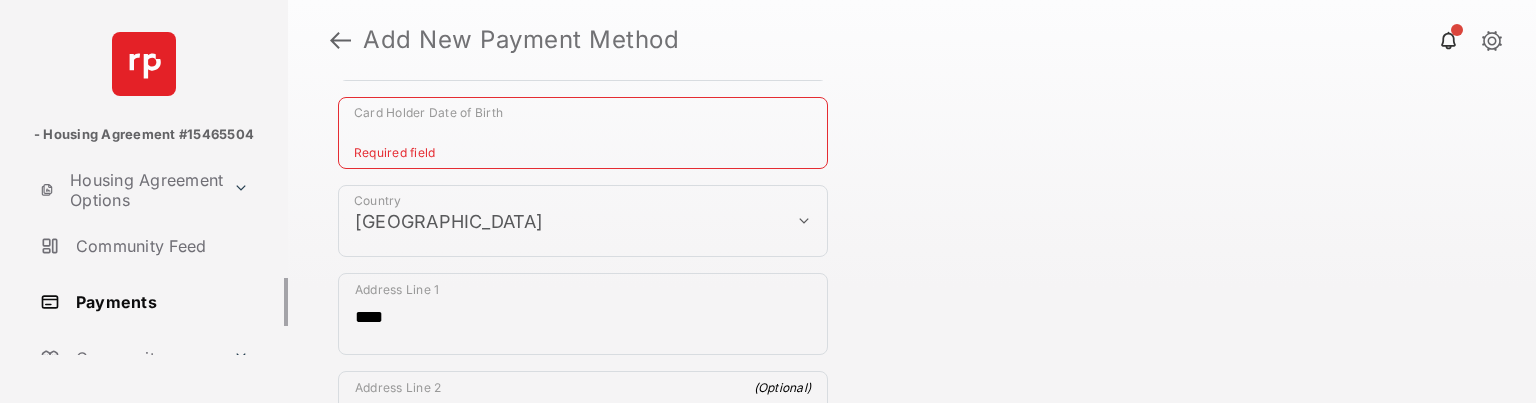 click on "Card Holder Date of Birth" at bounding box center [583, 133] 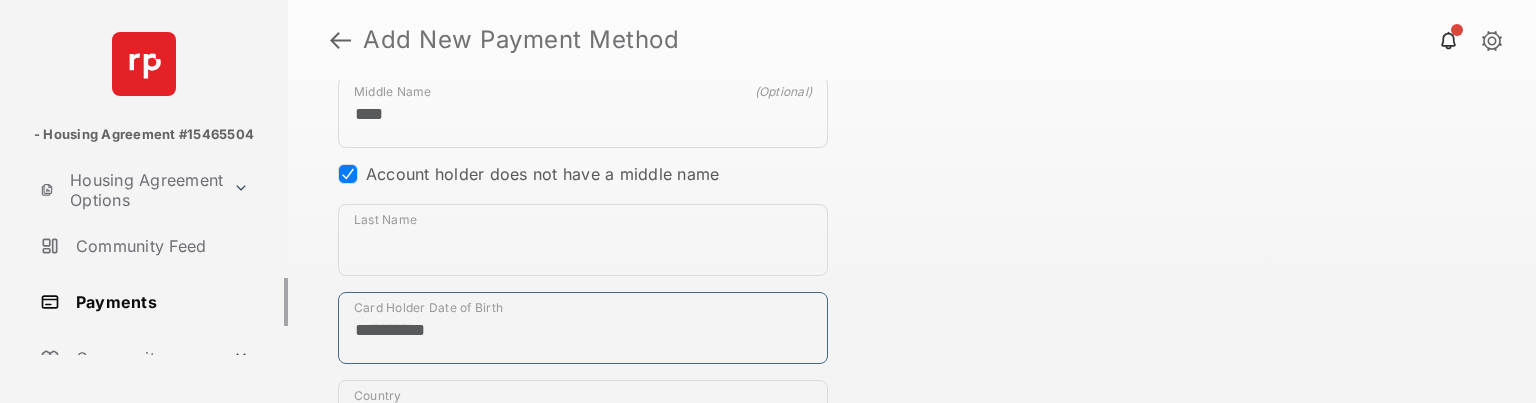 scroll, scrollTop: 530, scrollLeft: 0, axis: vertical 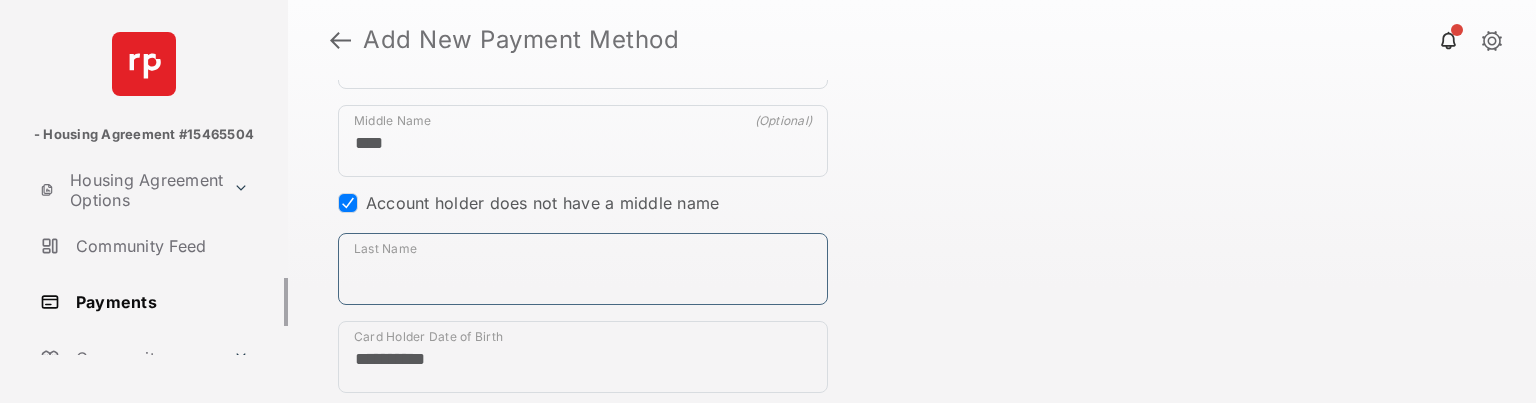 type on "**********" 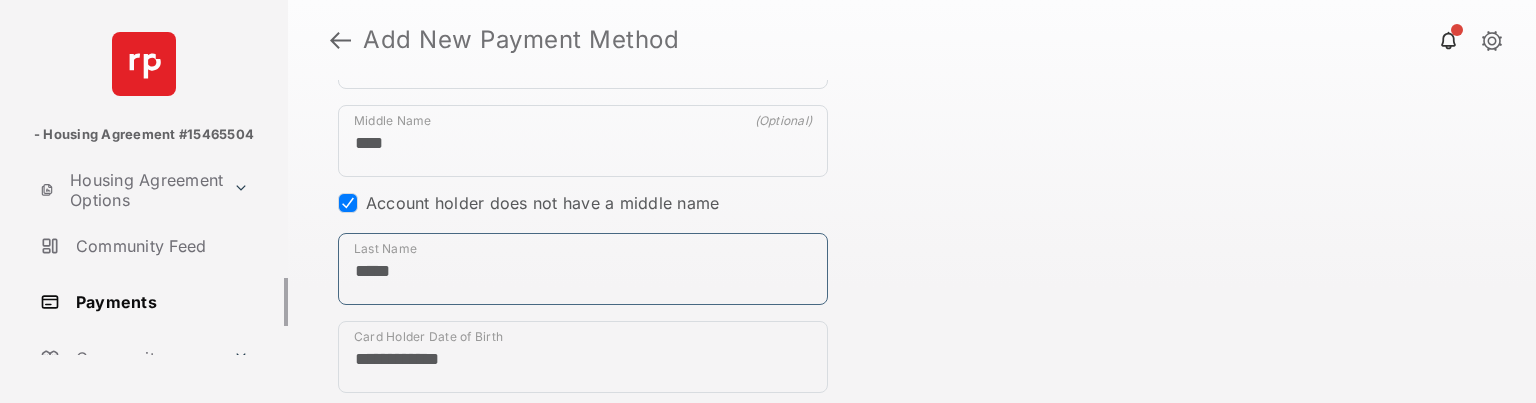 type on "*****" 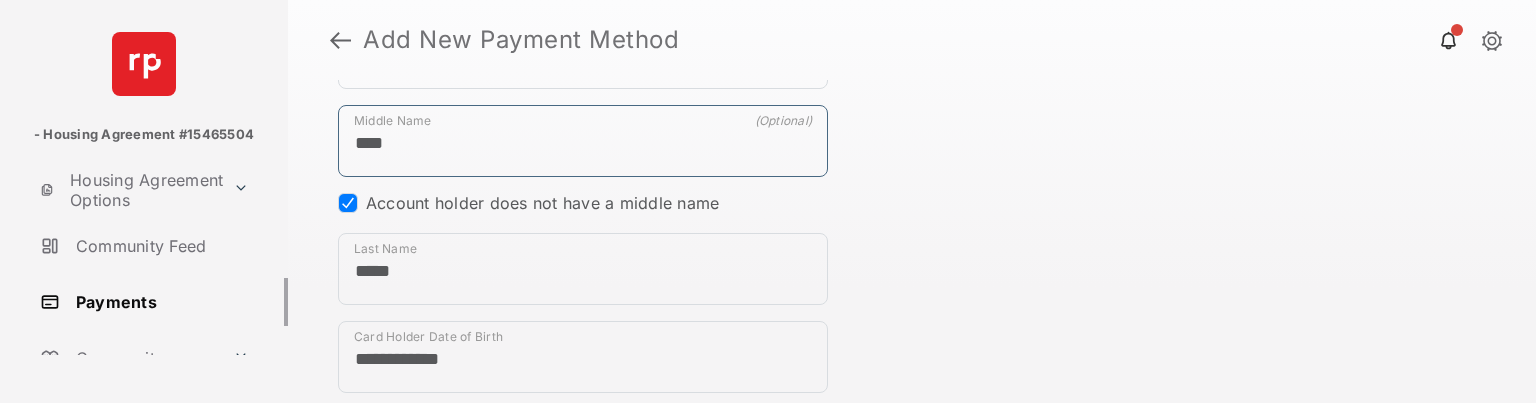 click on "****" at bounding box center [583, 141] 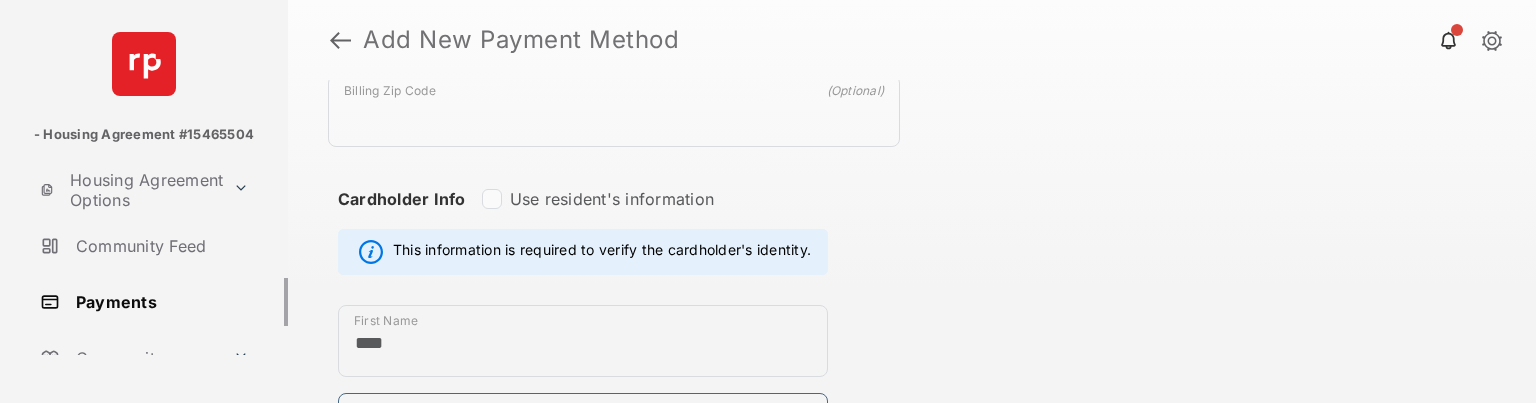 scroll, scrollTop: 224, scrollLeft: 0, axis: vertical 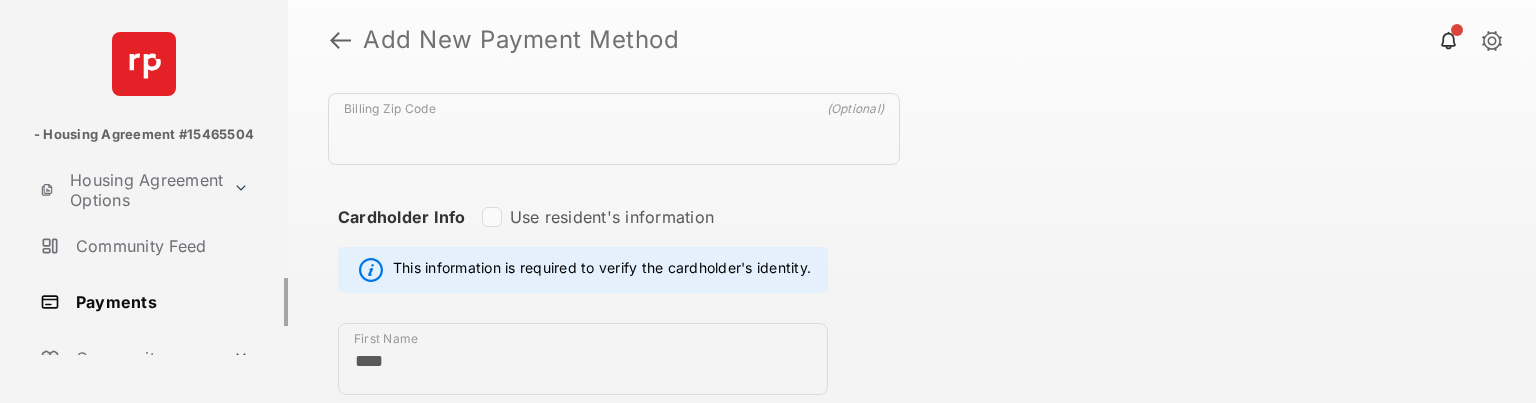 type on "*****" 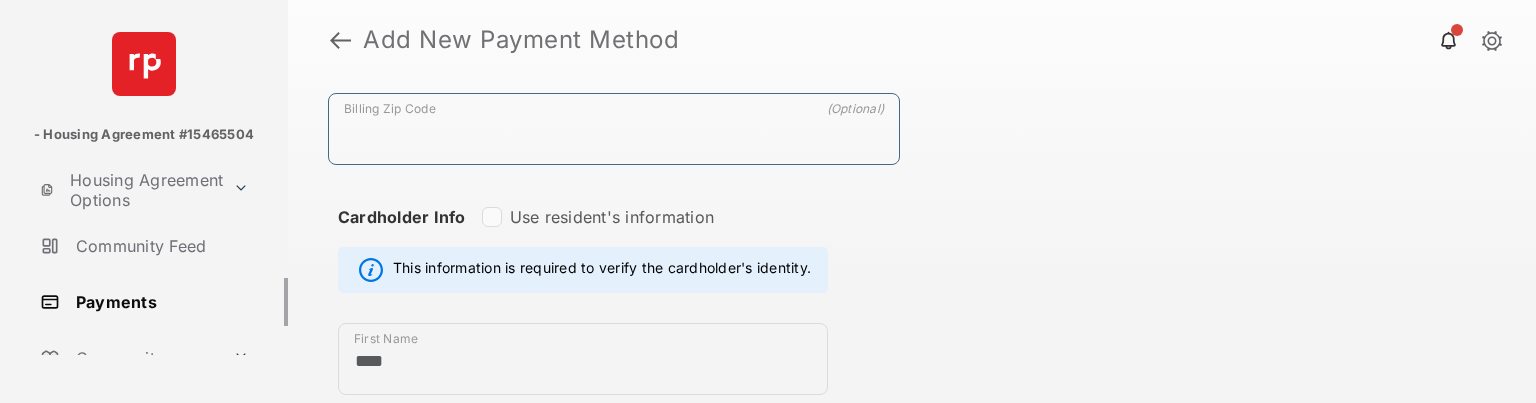 click on "Billing Zip Code" at bounding box center (614, 129) 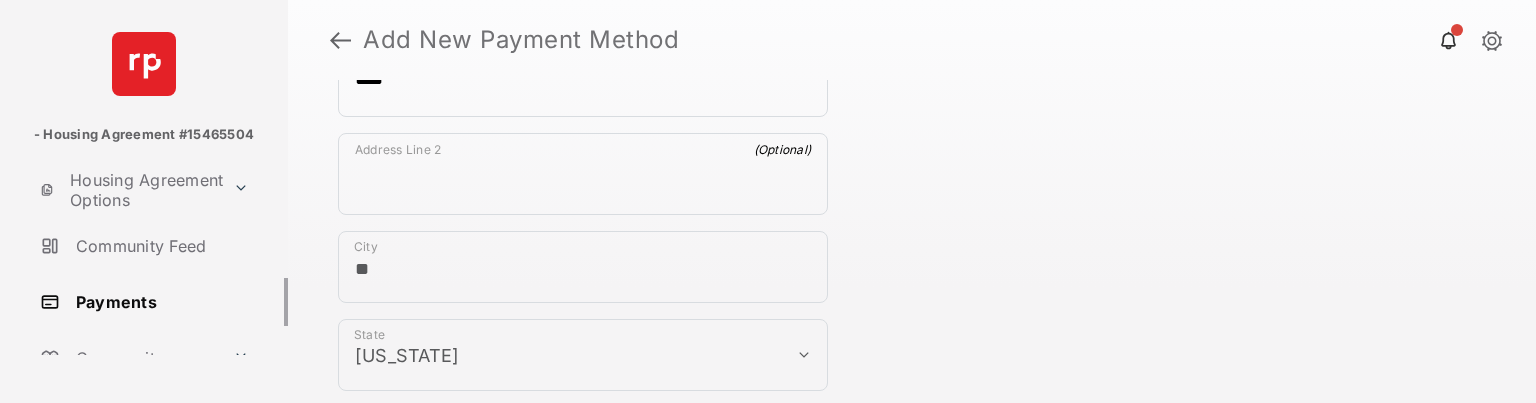 scroll, scrollTop: 1231, scrollLeft: 0, axis: vertical 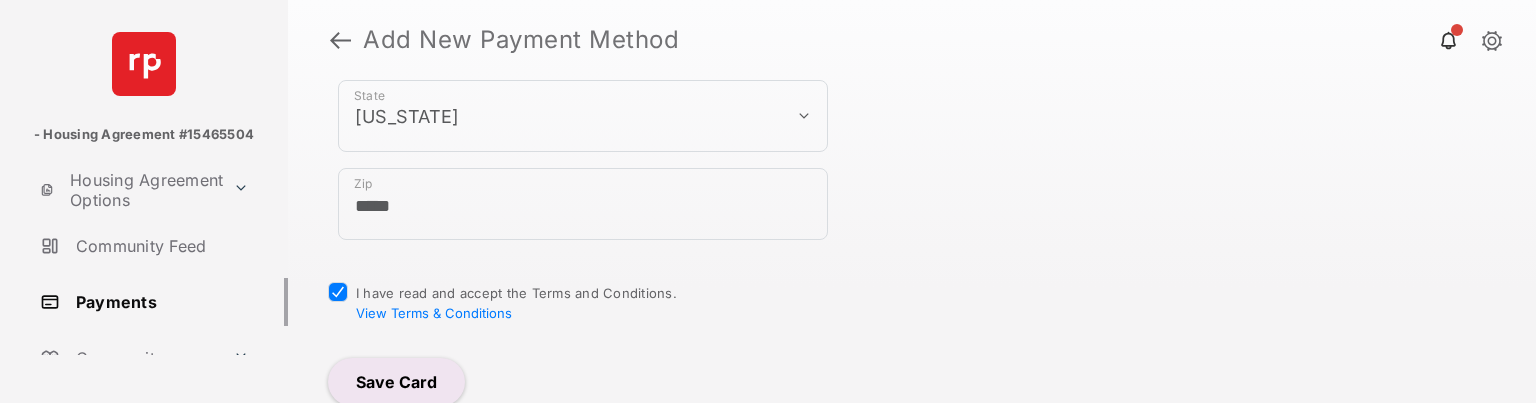 click on "Save   Card" at bounding box center [396, 382] 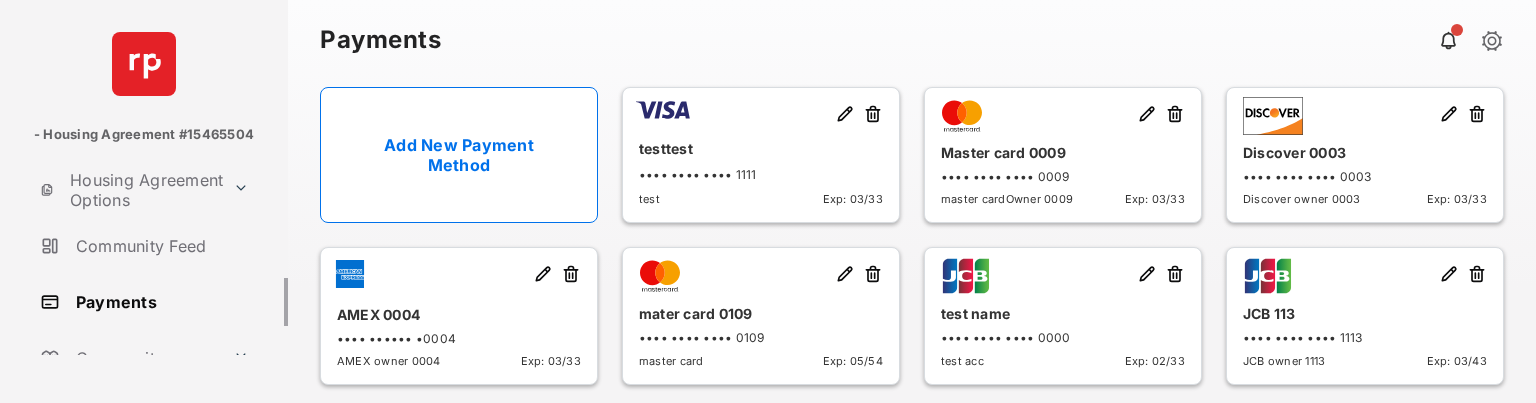 scroll, scrollTop: 360, scrollLeft: 0, axis: vertical 